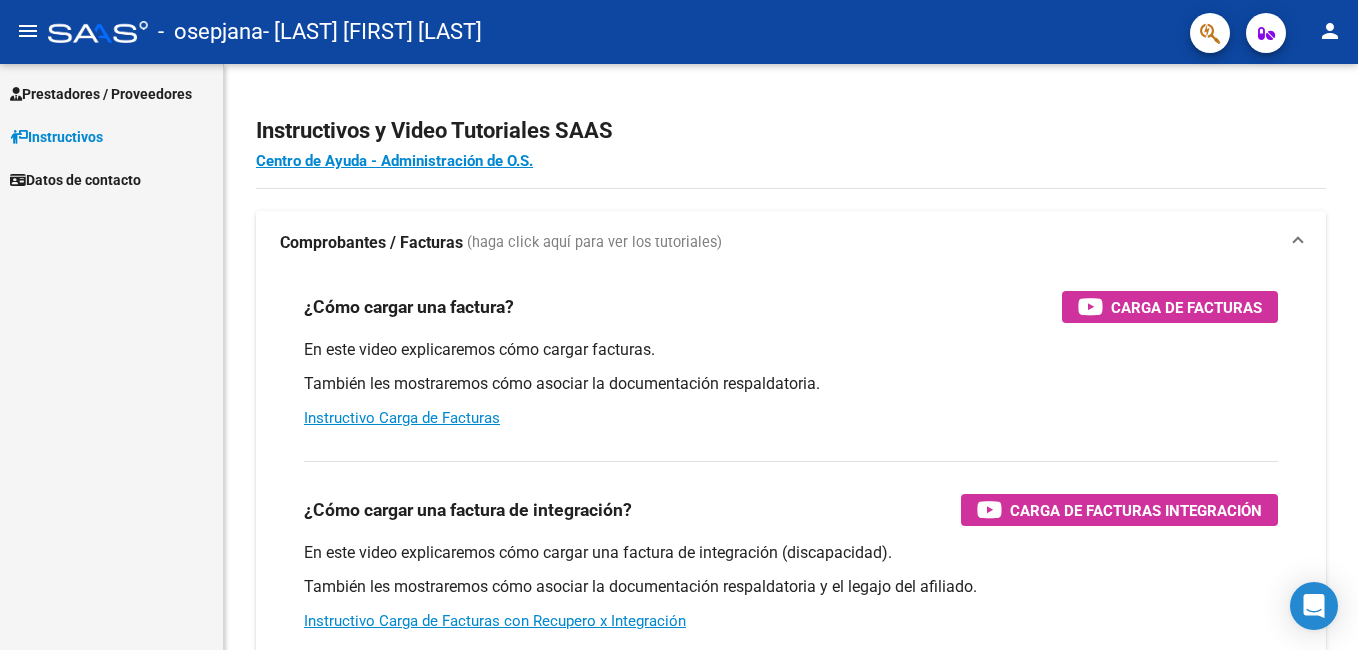 scroll, scrollTop: 0, scrollLeft: 0, axis: both 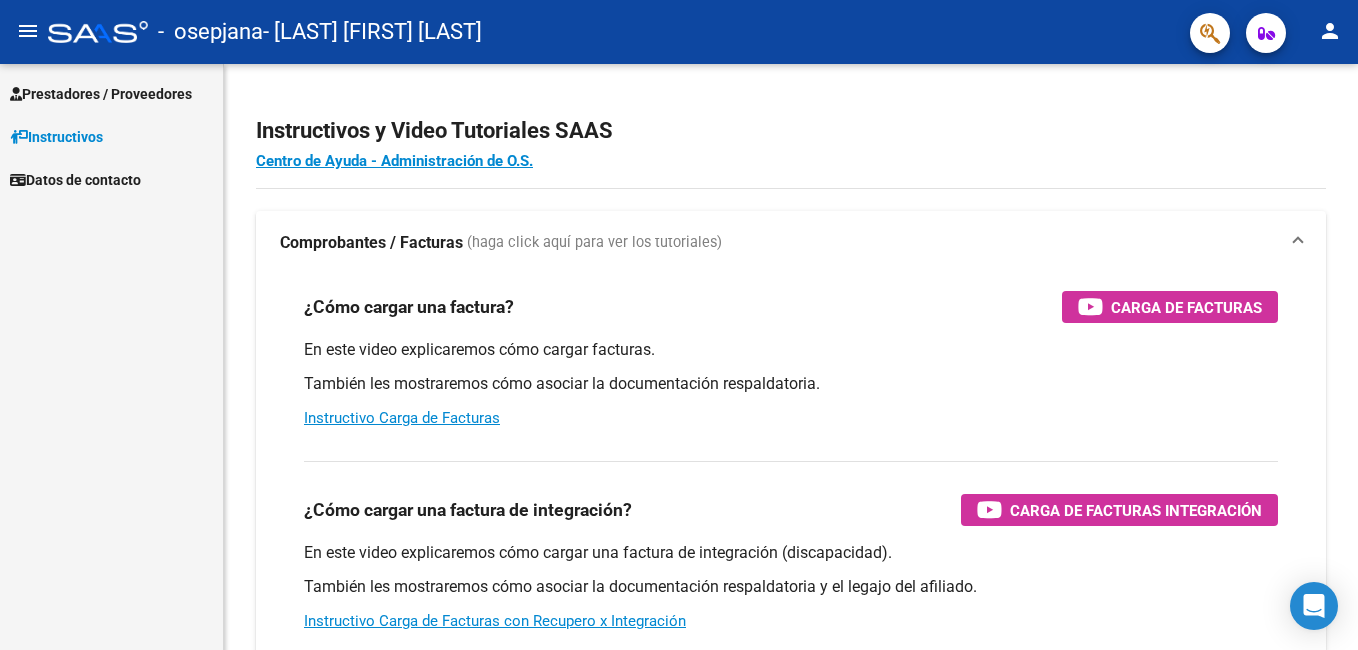 click on "Prestadores / Proveedores" at bounding box center (101, 94) 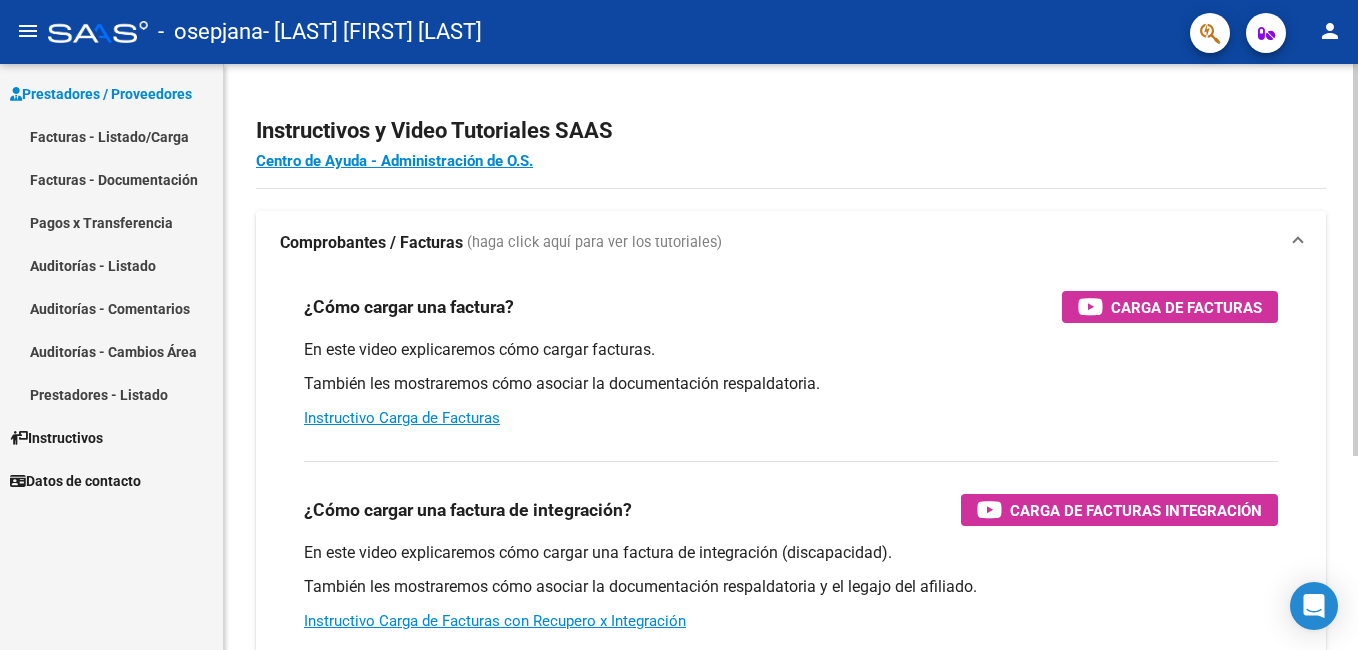 click on "Facturas - Listado/Carga" at bounding box center [111, 136] 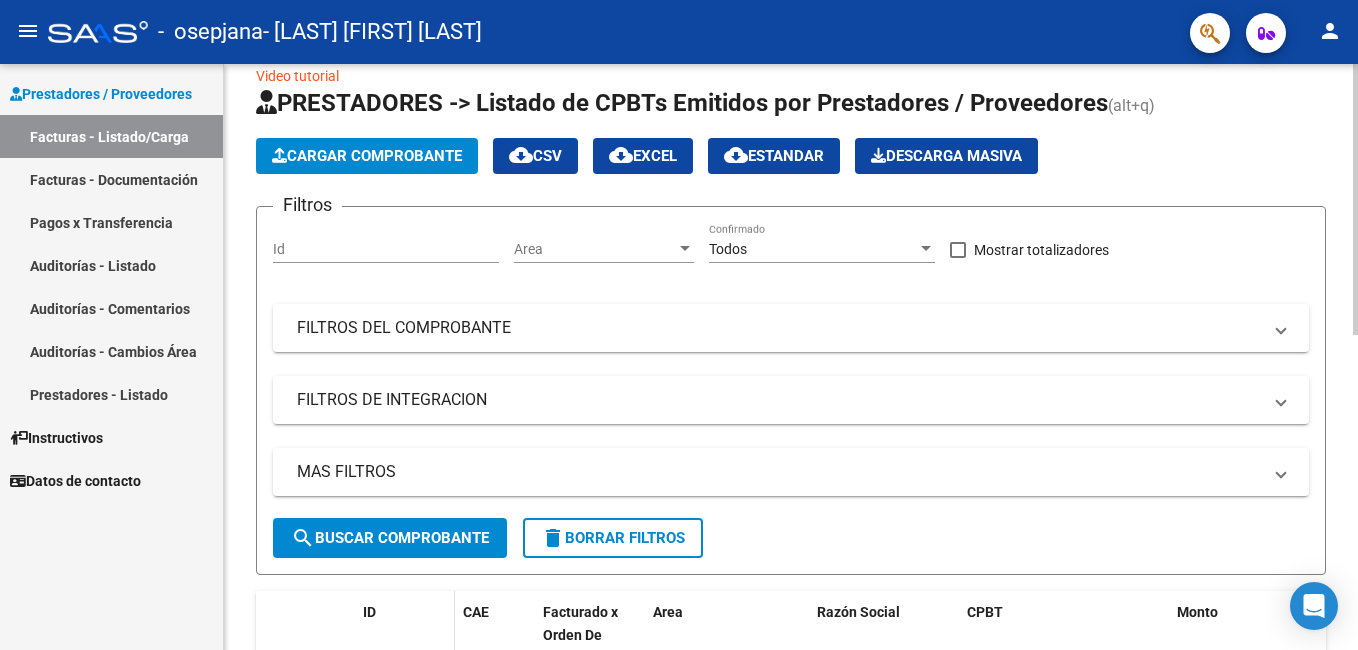 scroll, scrollTop: 0, scrollLeft: 0, axis: both 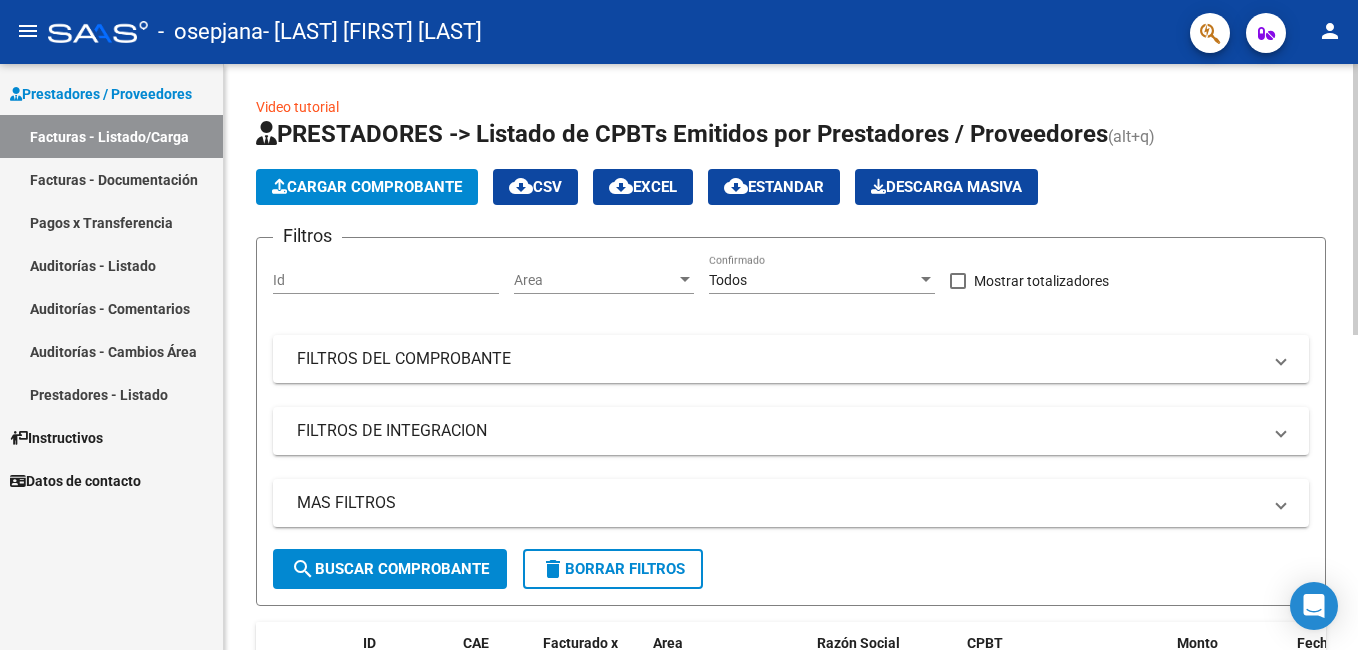 click on "Cargar Comprobante" 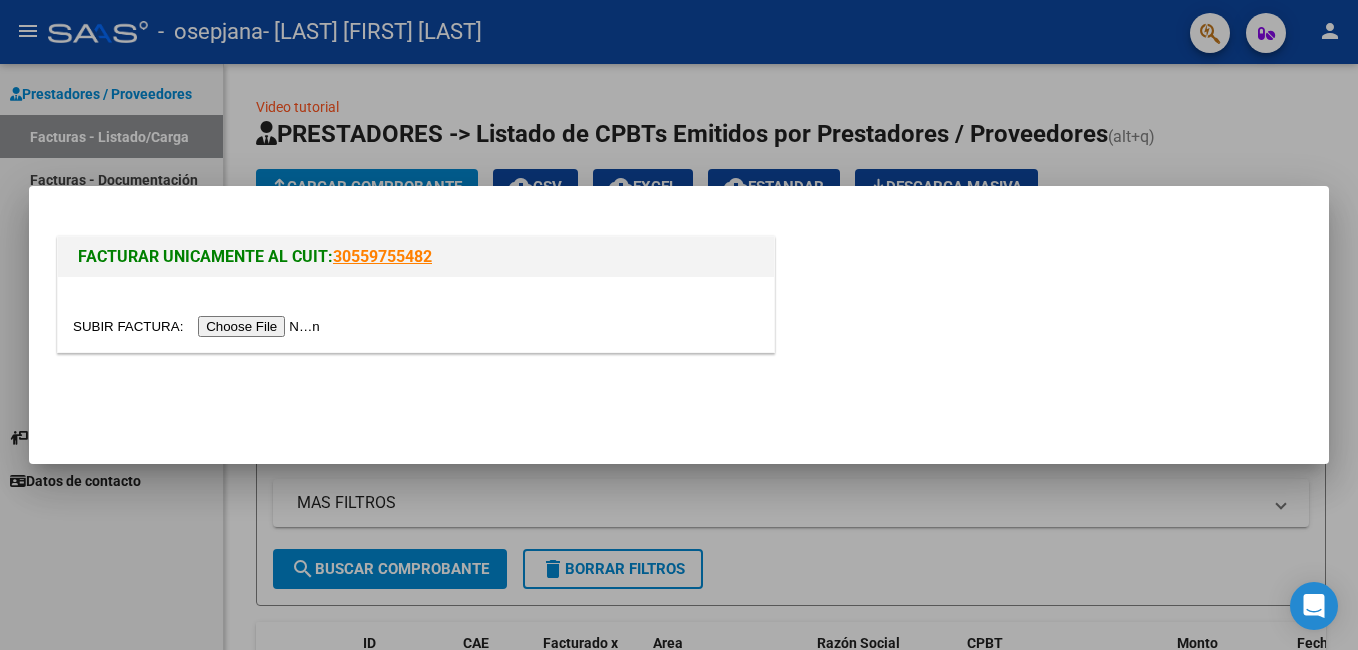 click at bounding box center (199, 326) 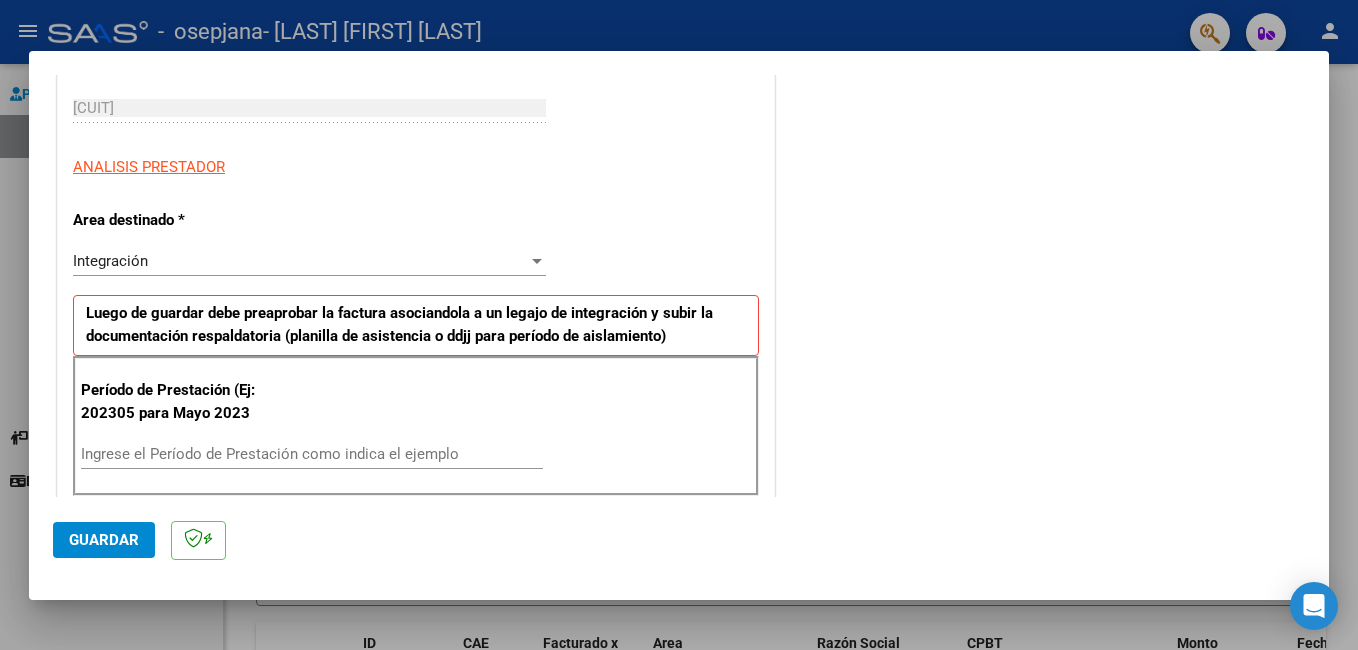 scroll, scrollTop: 400, scrollLeft: 0, axis: vertical 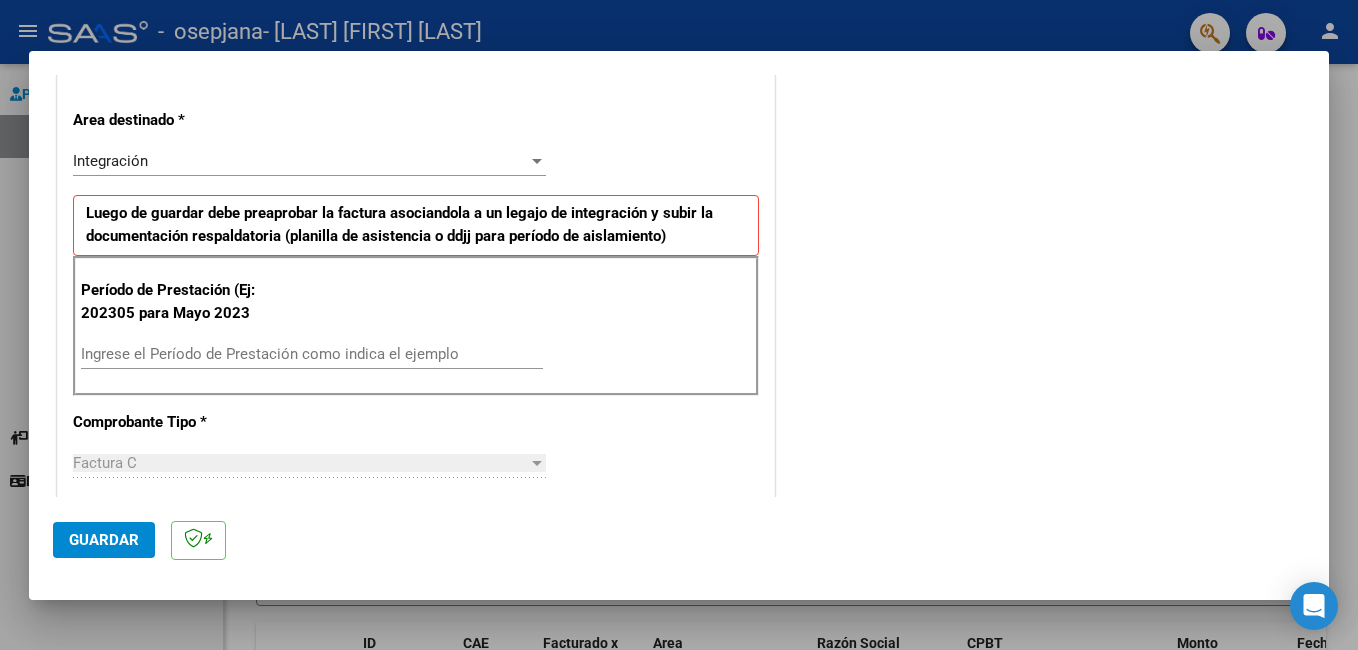 click on "Ingrese el Período de Prestación como indica el ejemplo" at bounding box center (312, 354) 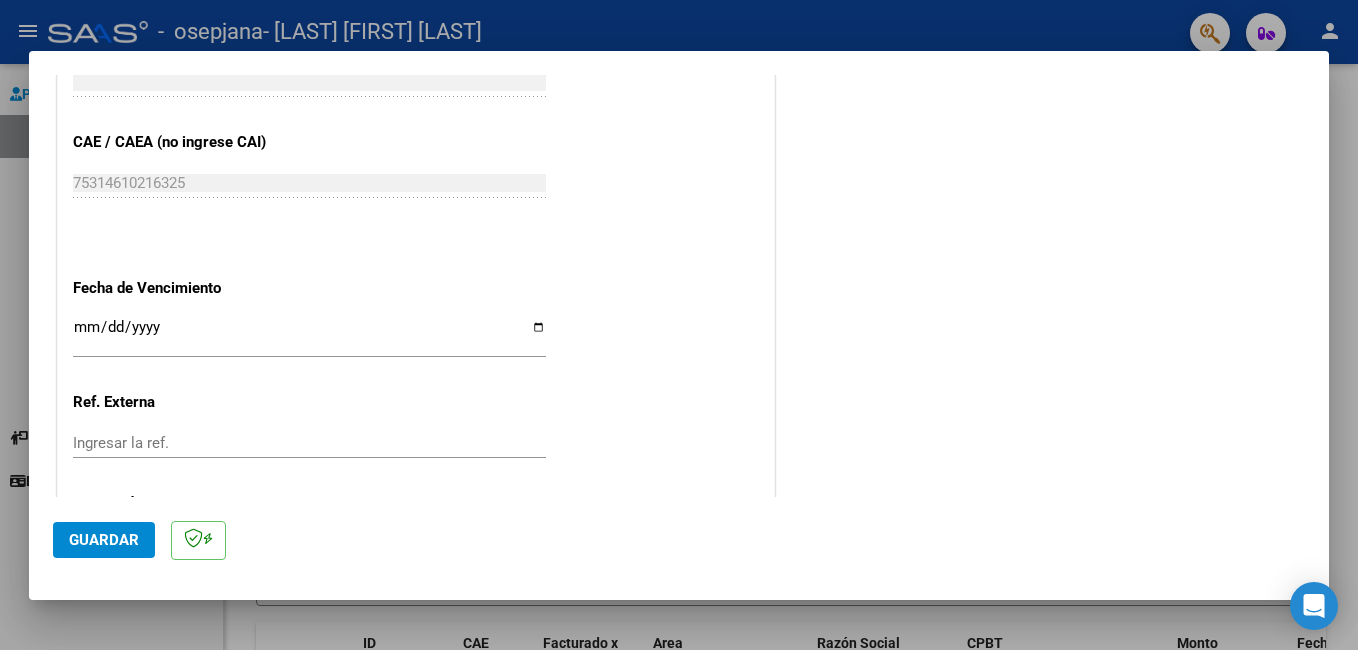 scroll, scrollTop: 1200, scrollLeft: 0, axis: vertical 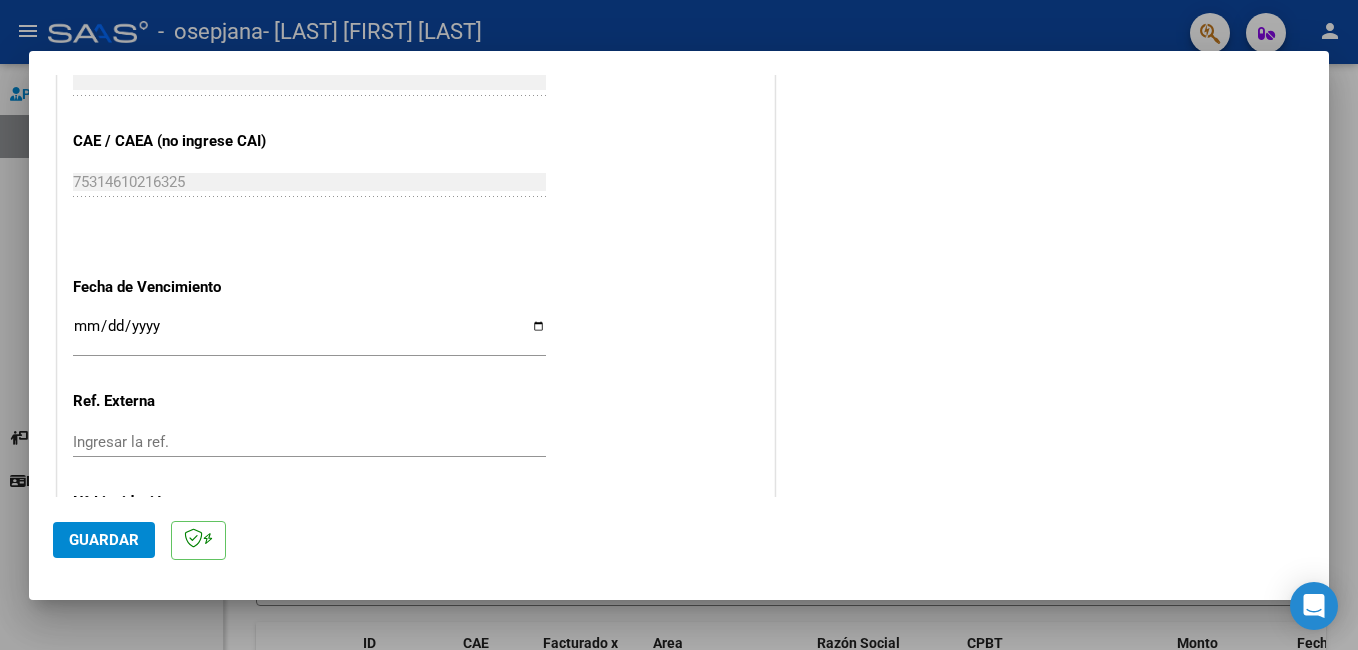 type on "202507" 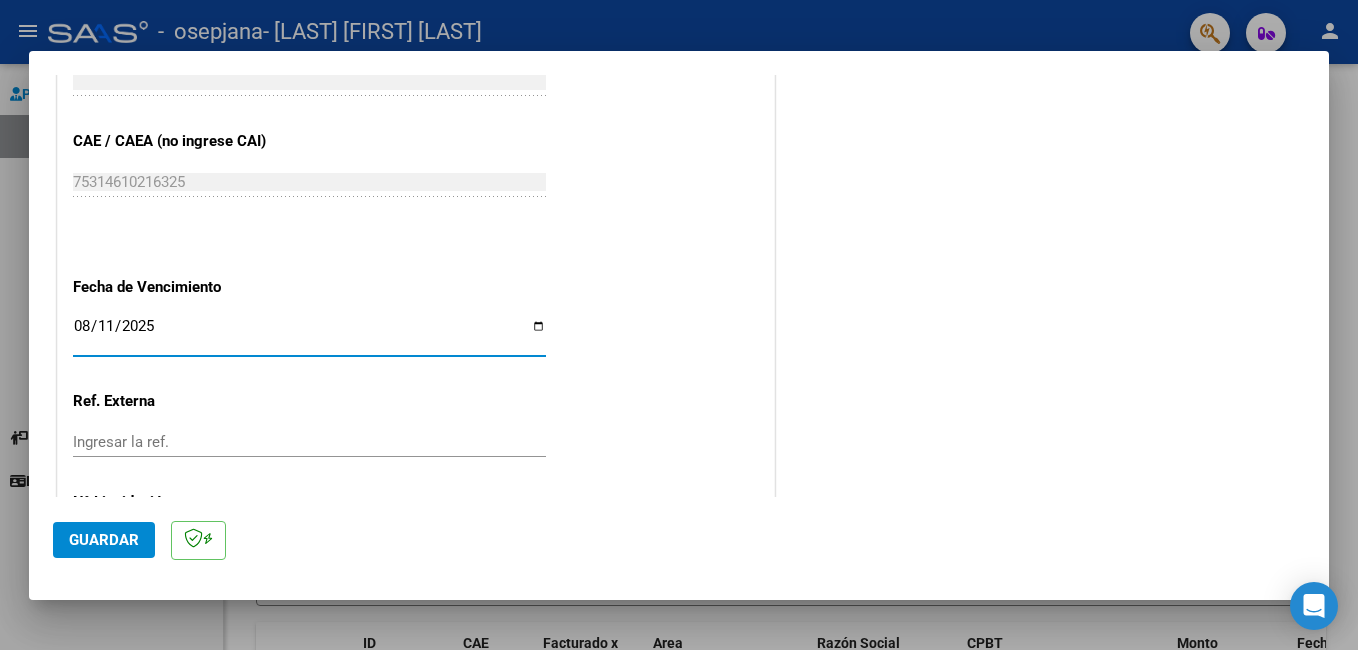 type on "2025-08-11" 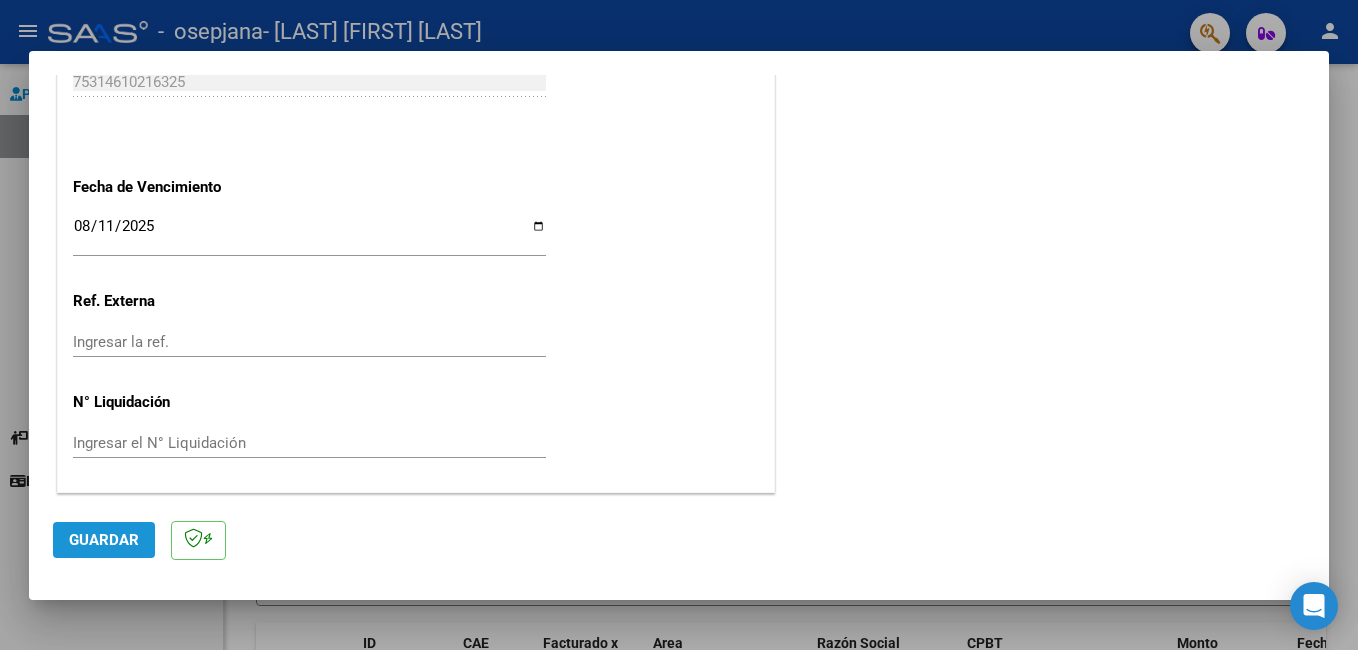 click on "Guardar" 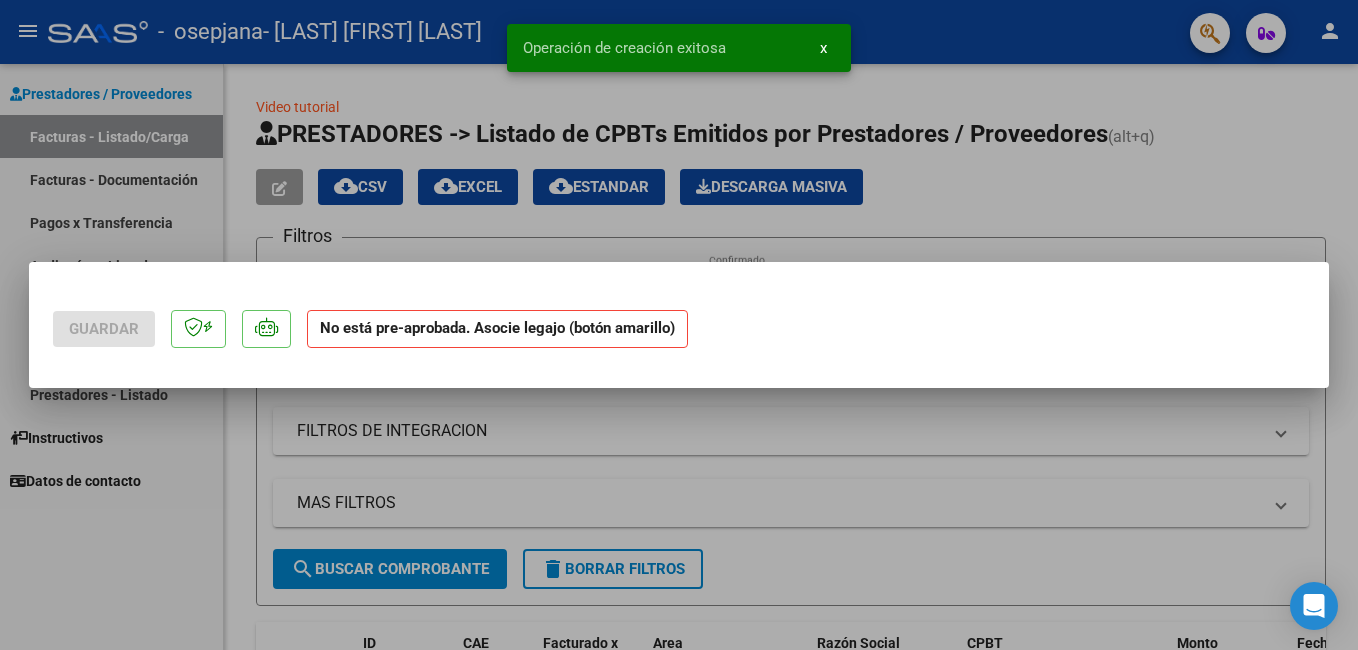scroll, scrollTop: 0, scrollLeft: 0, axis: both 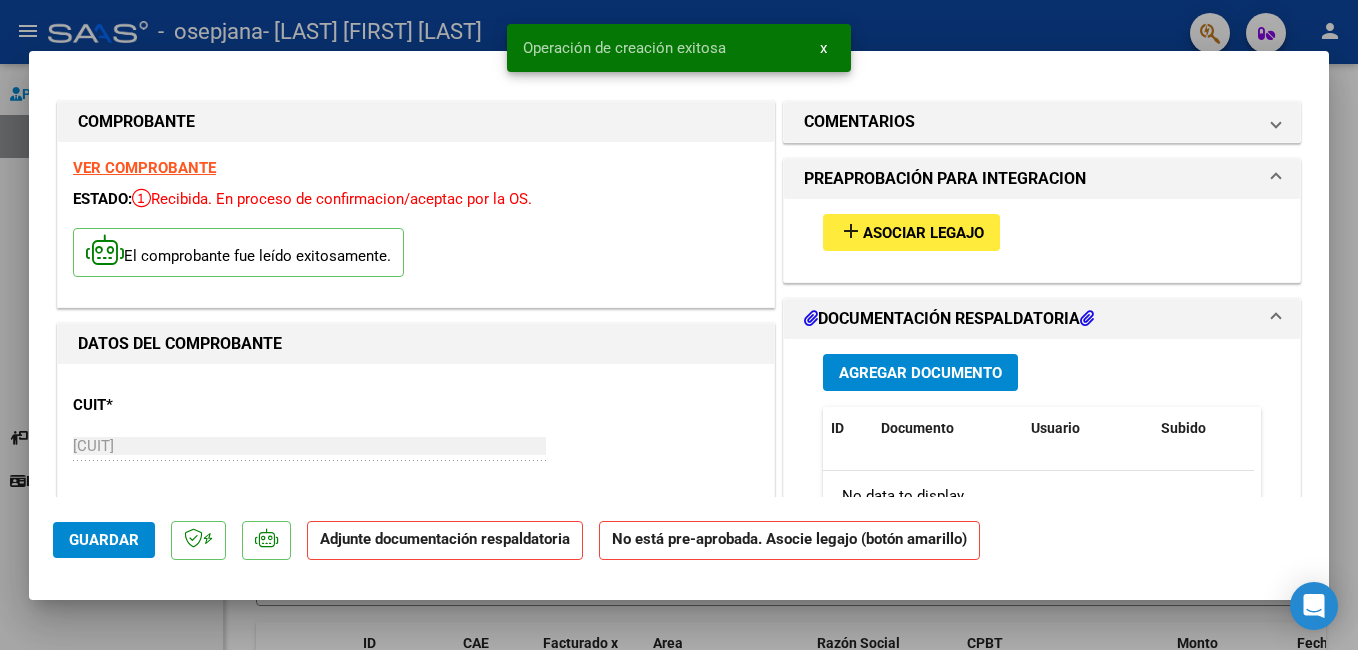 click on "Asociar Legajo" at bounding box center (923, 233) 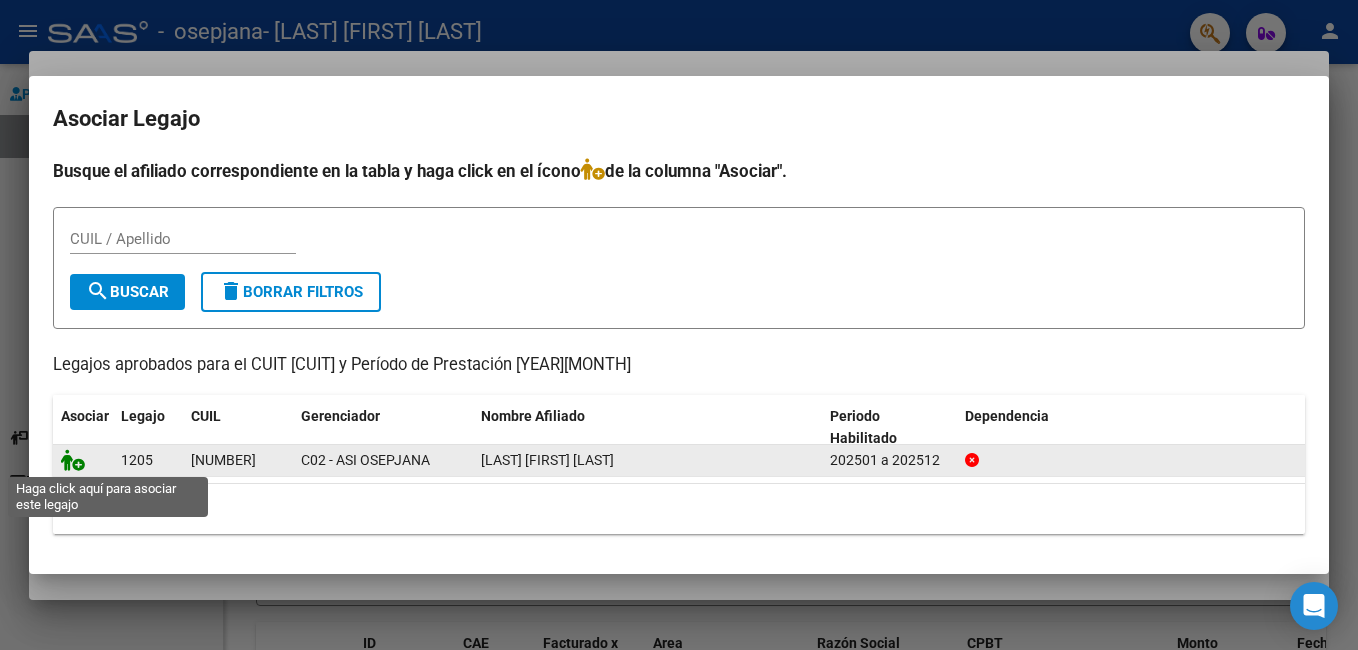 click 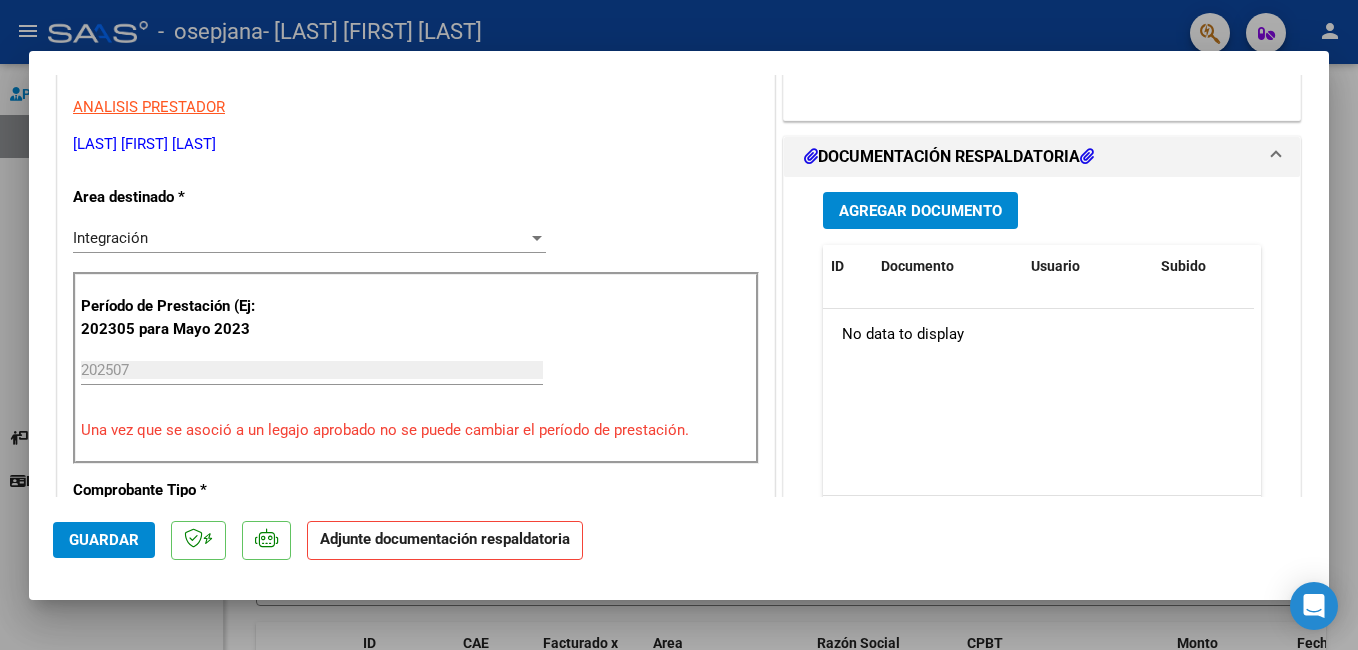 scroll, scrollTop: 400, scrollLeft: 0, axis: vertical 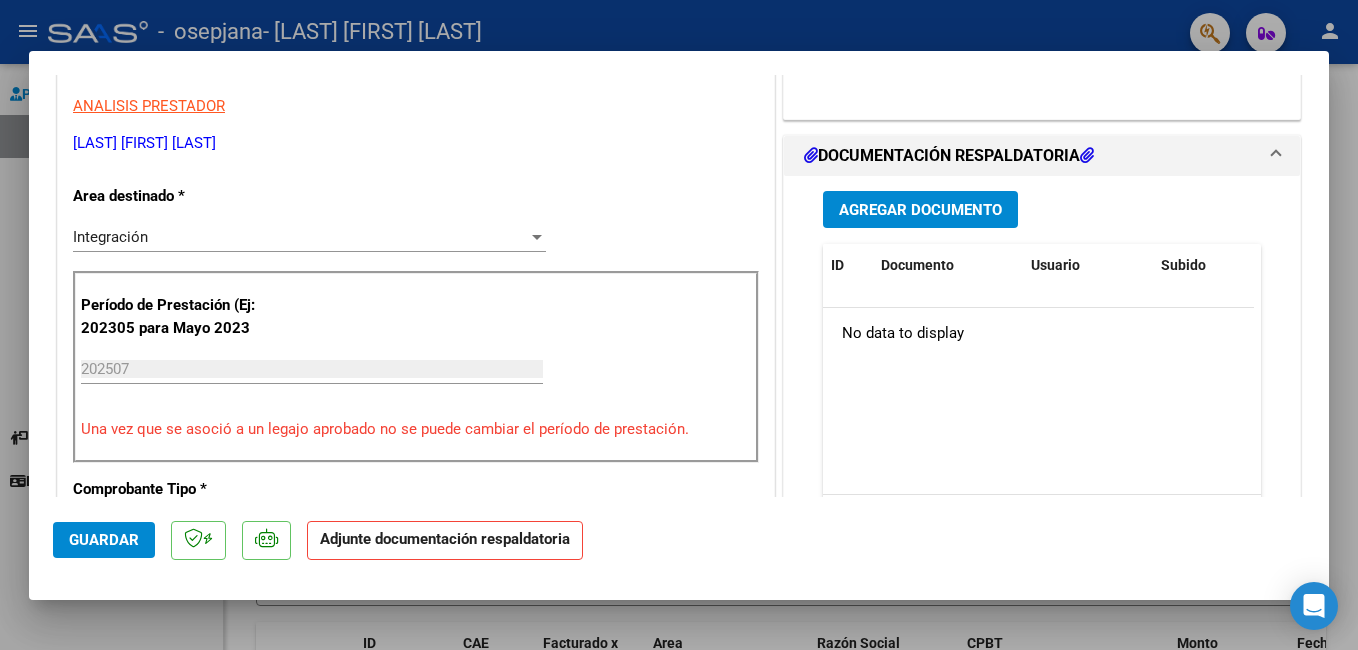 click on "Agregar Documento" at bounding box center [920, 210] 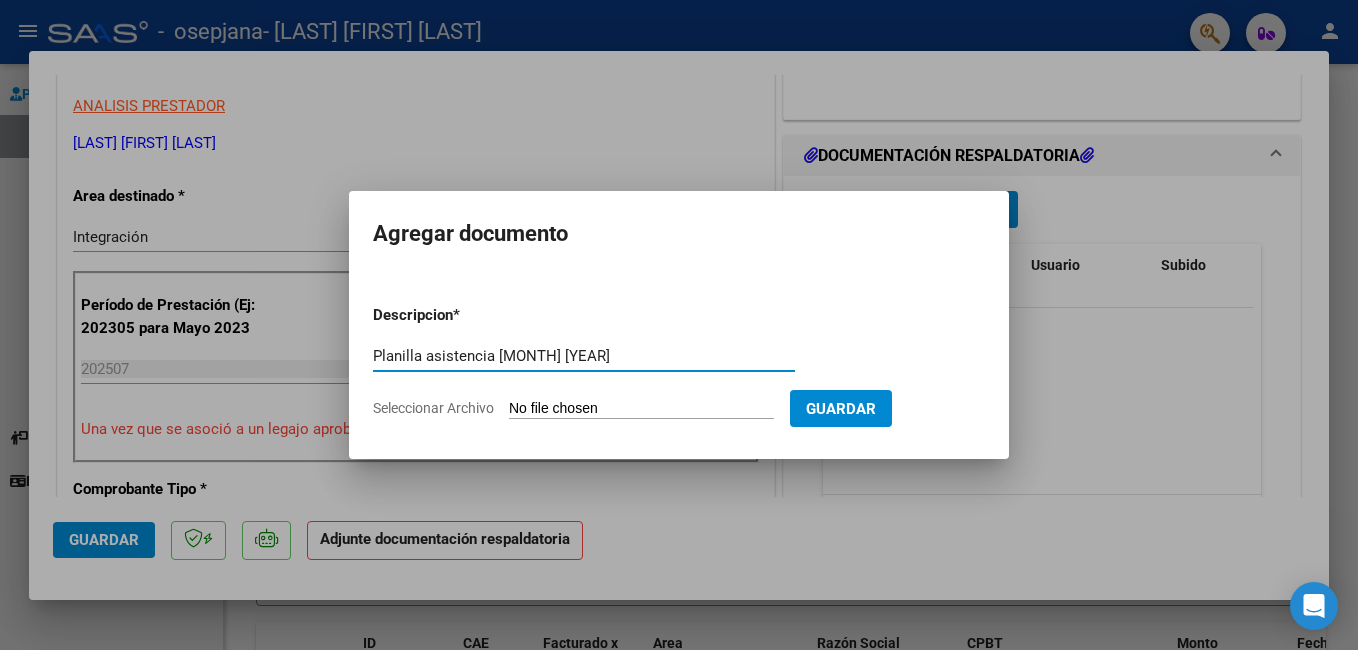 type on "Planilla asistencia [MONTH] [YEAR]" 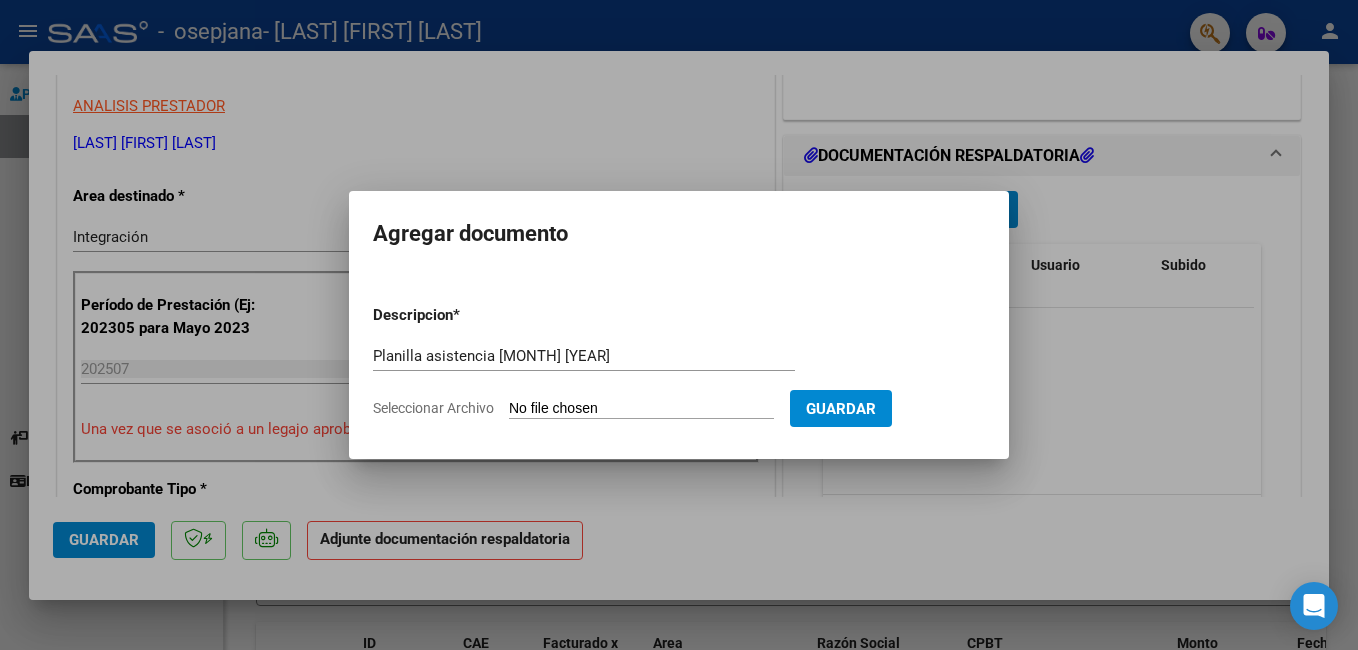 type on "C:\fakepath\Planilla Tiziano [MONTH] [YEAR].pdf" 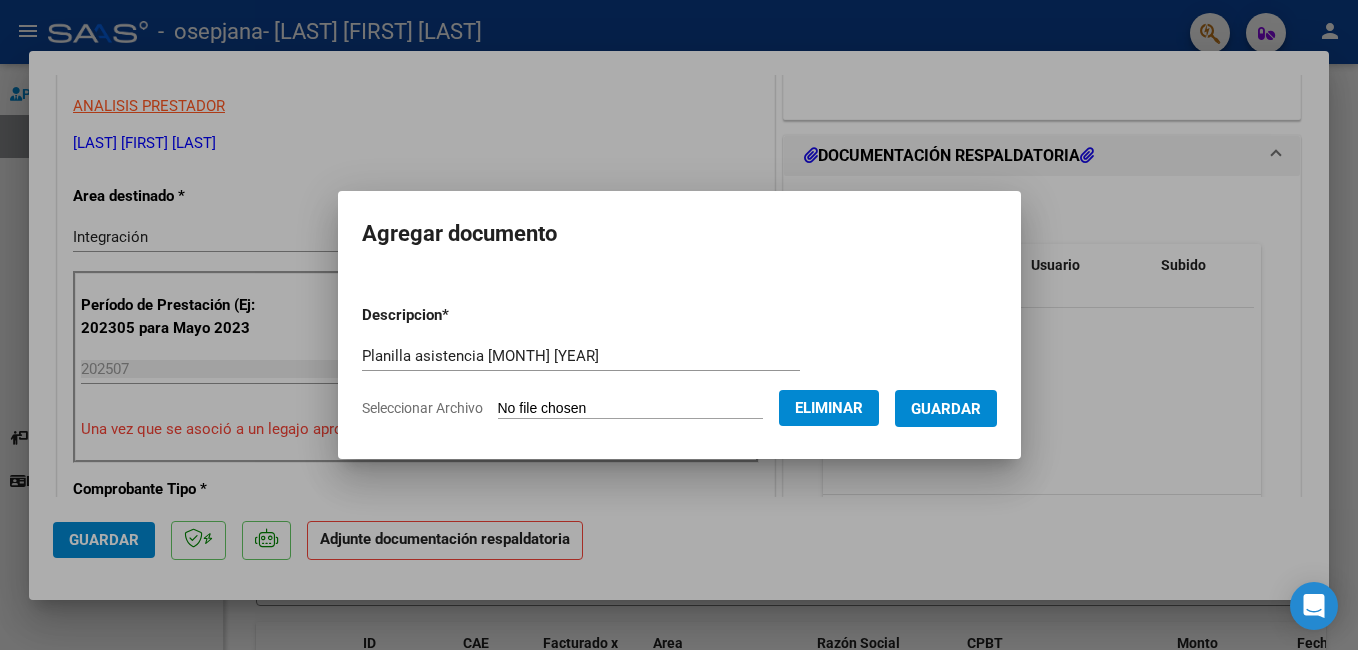 click on "Guardar" at bounding box center [946, 409] 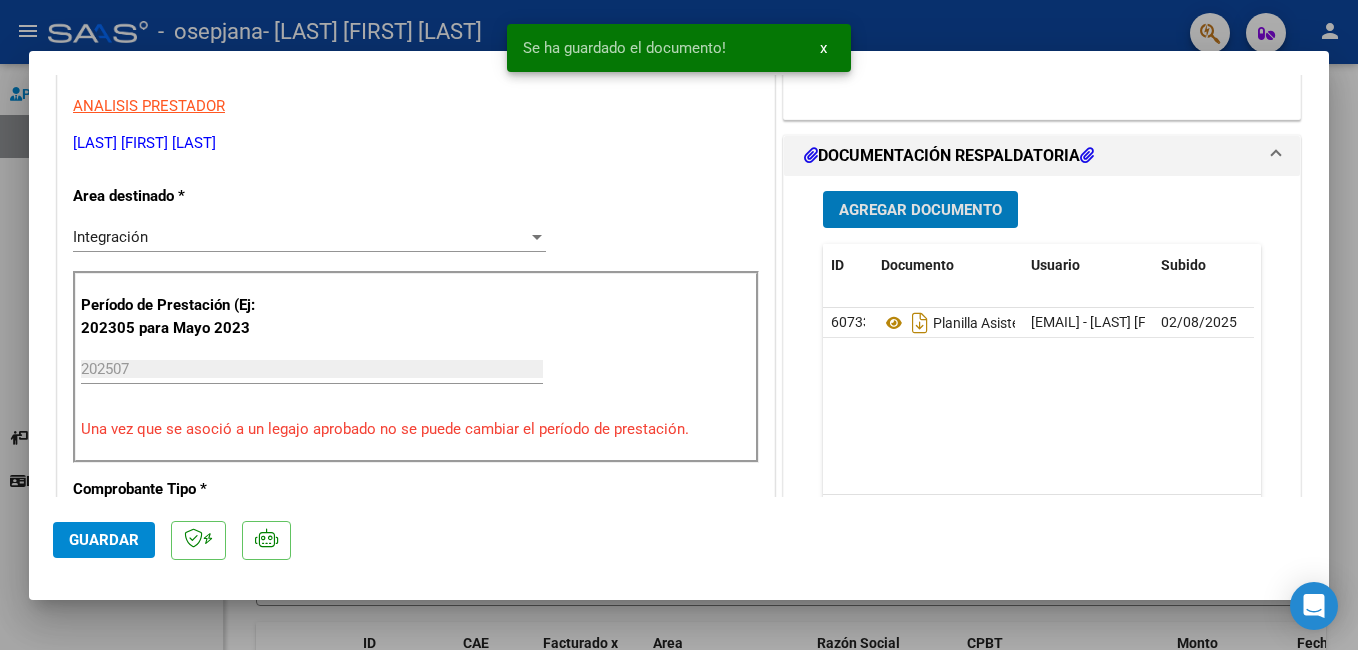 click on "Agregar Documento" at bounding box center (920, 210) 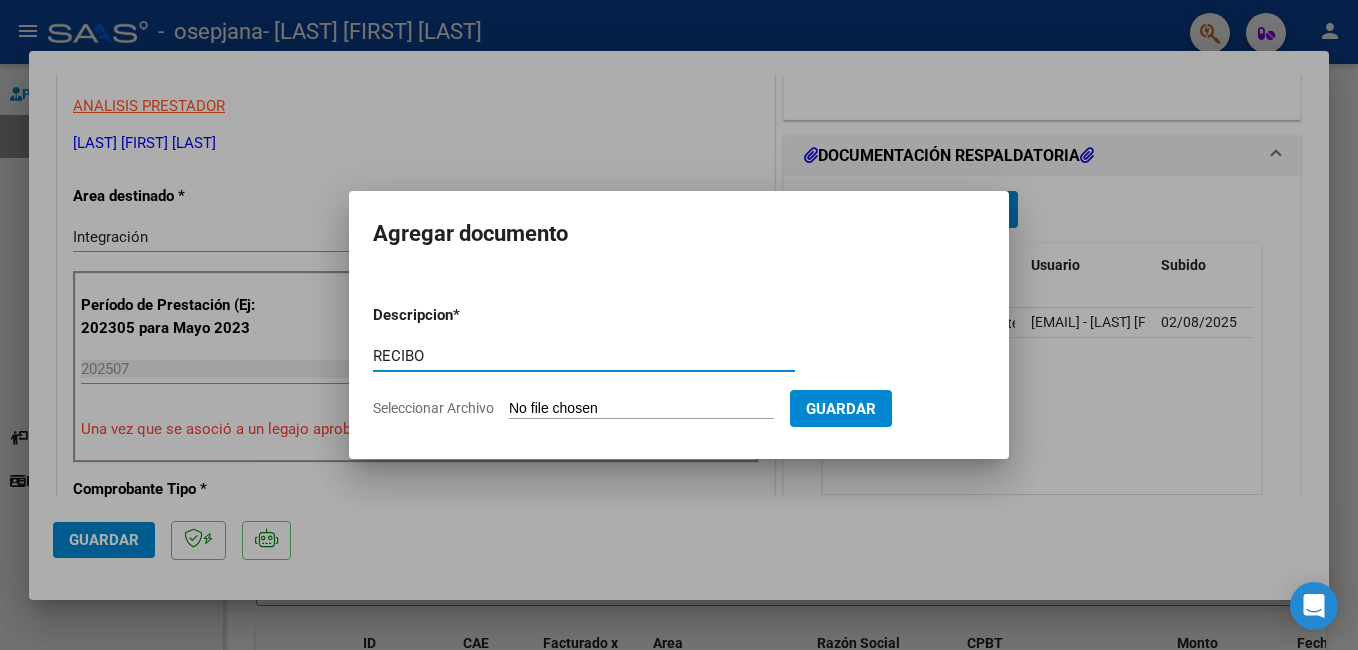 type on "RECIBO" 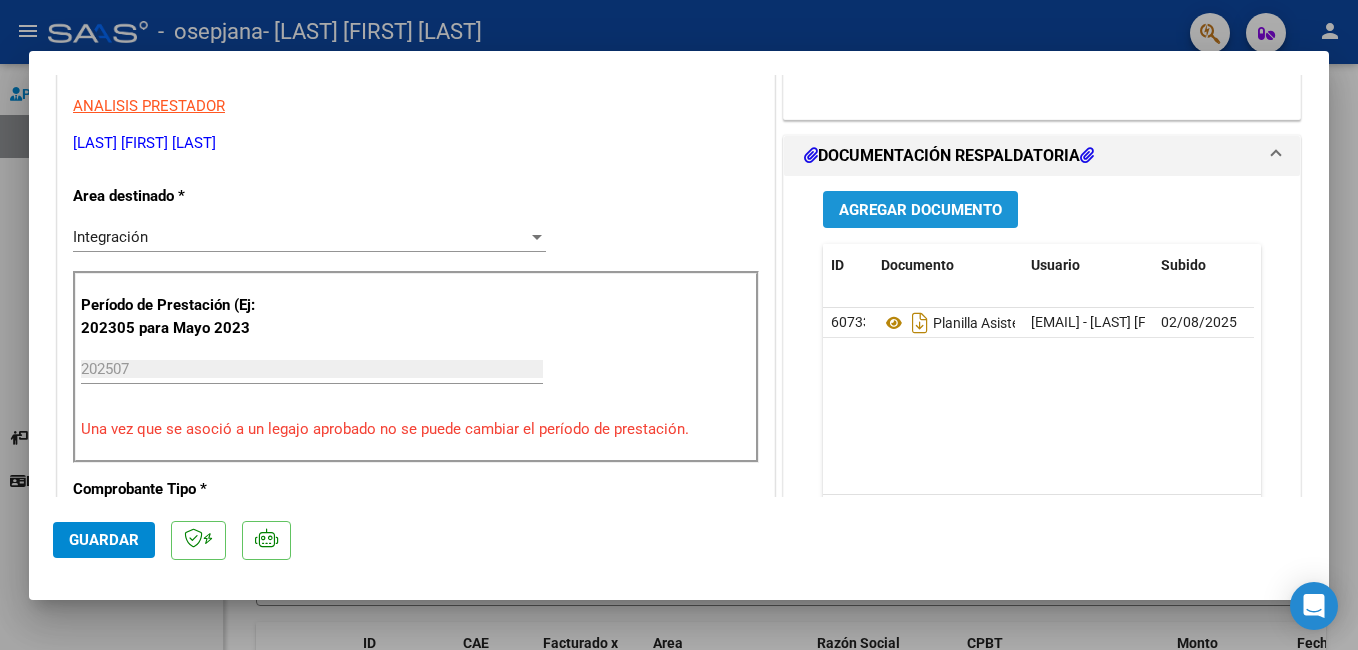 click on "Agregar Documento" at bounding box center [920, 210] 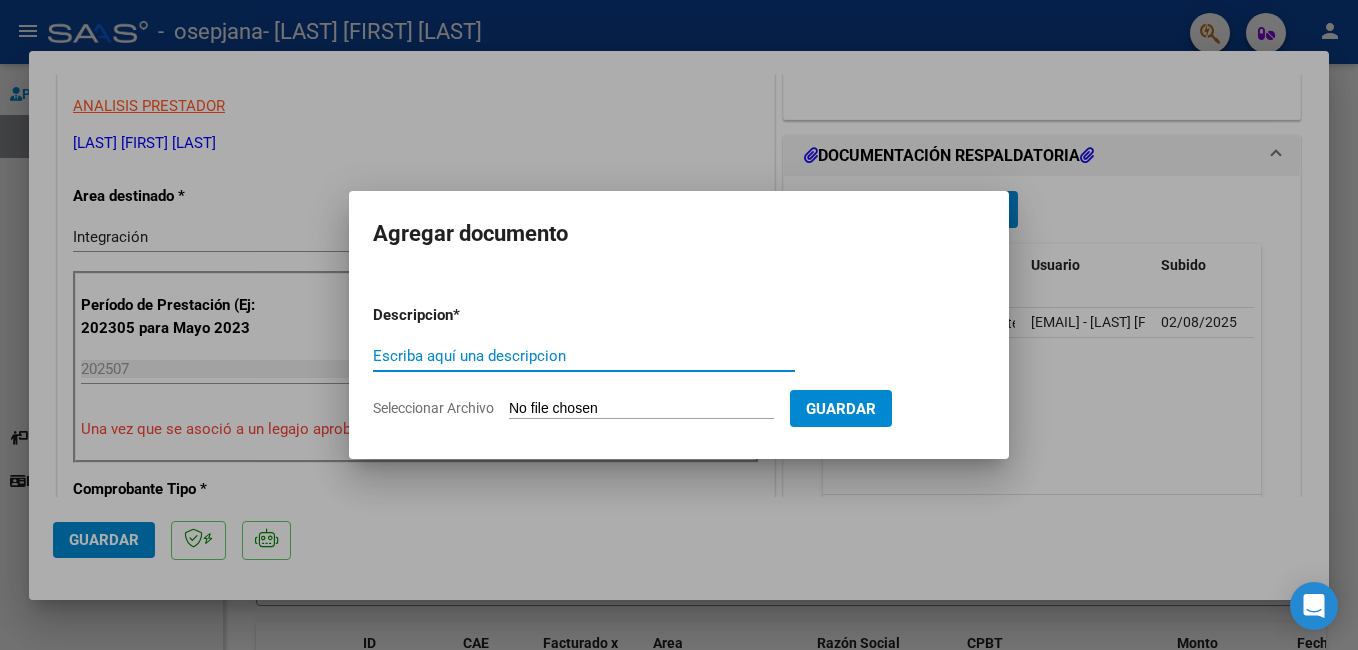 click on "Escriba aquí una descripcion" at bounding box center [584, 356] 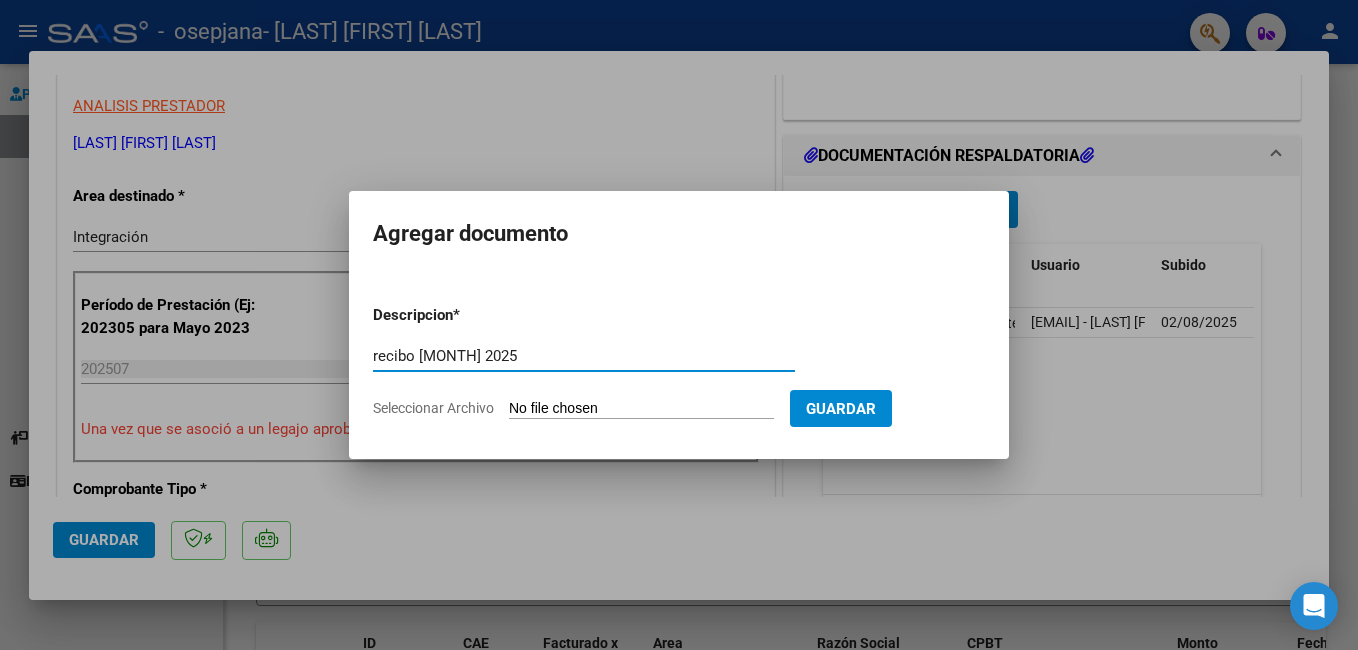type on "recibo [MONTH] 2025" 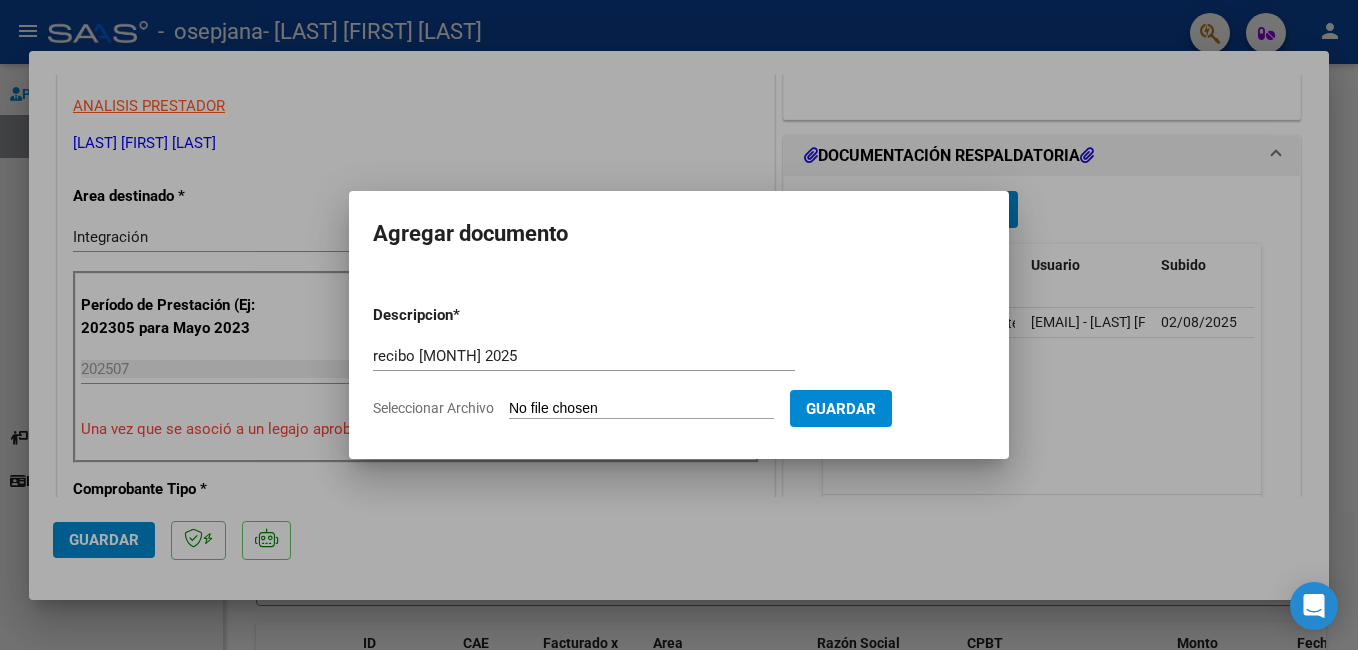 type on "C:\fakepath\Recibo Tiziano OP [NUMBER].pdf" 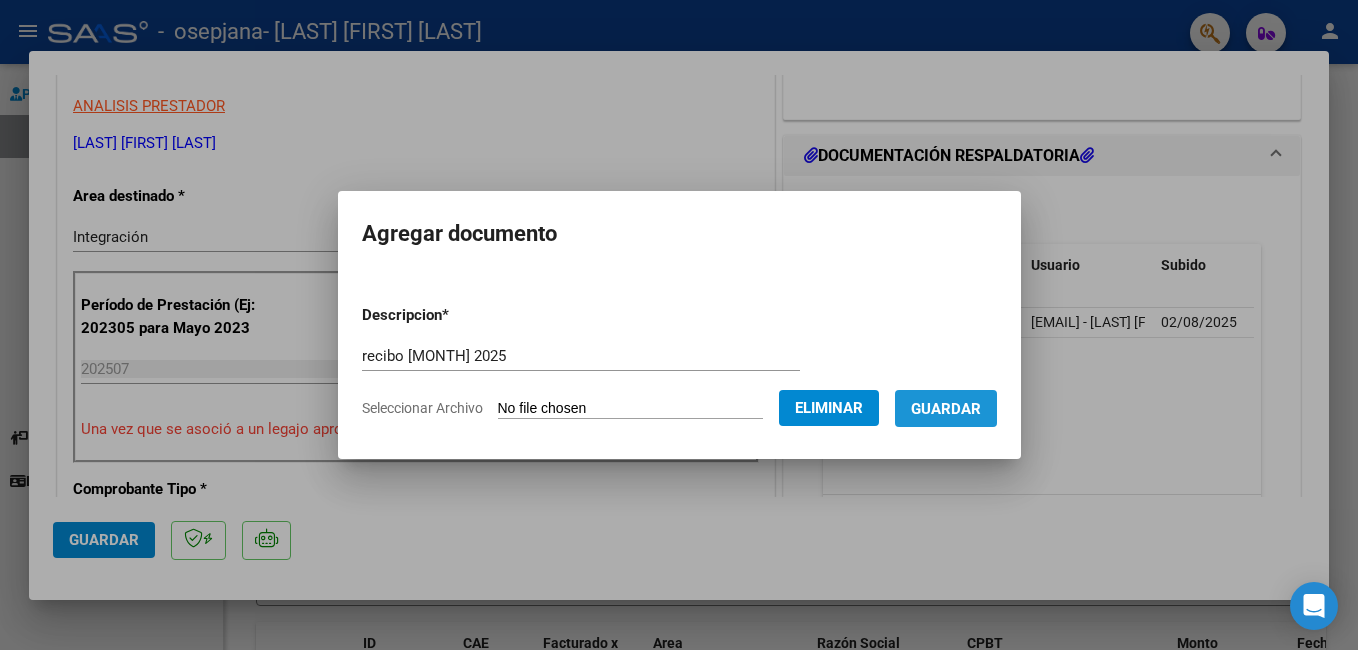 click on "Guardar" at bounding box center (946, 409) 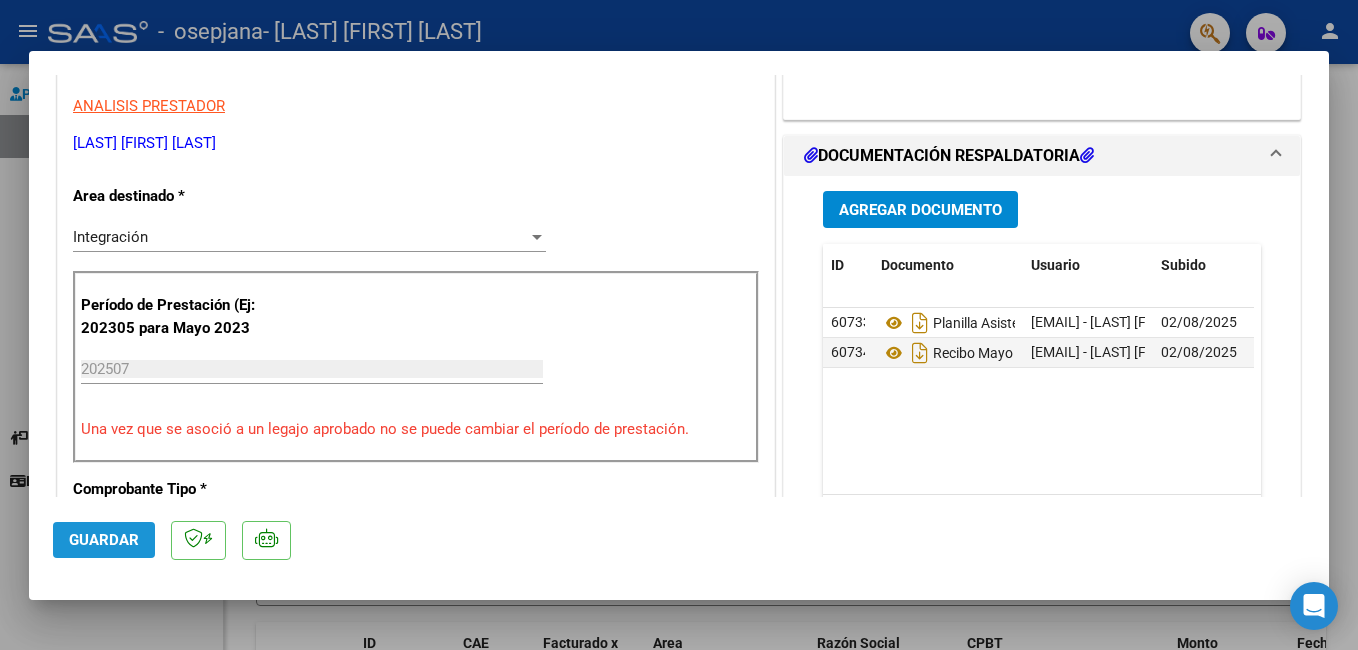 drag, startPoint x: 116, startPoint y: 538, endPoint x: 195, endPoint y: 550, distance: 79.9062 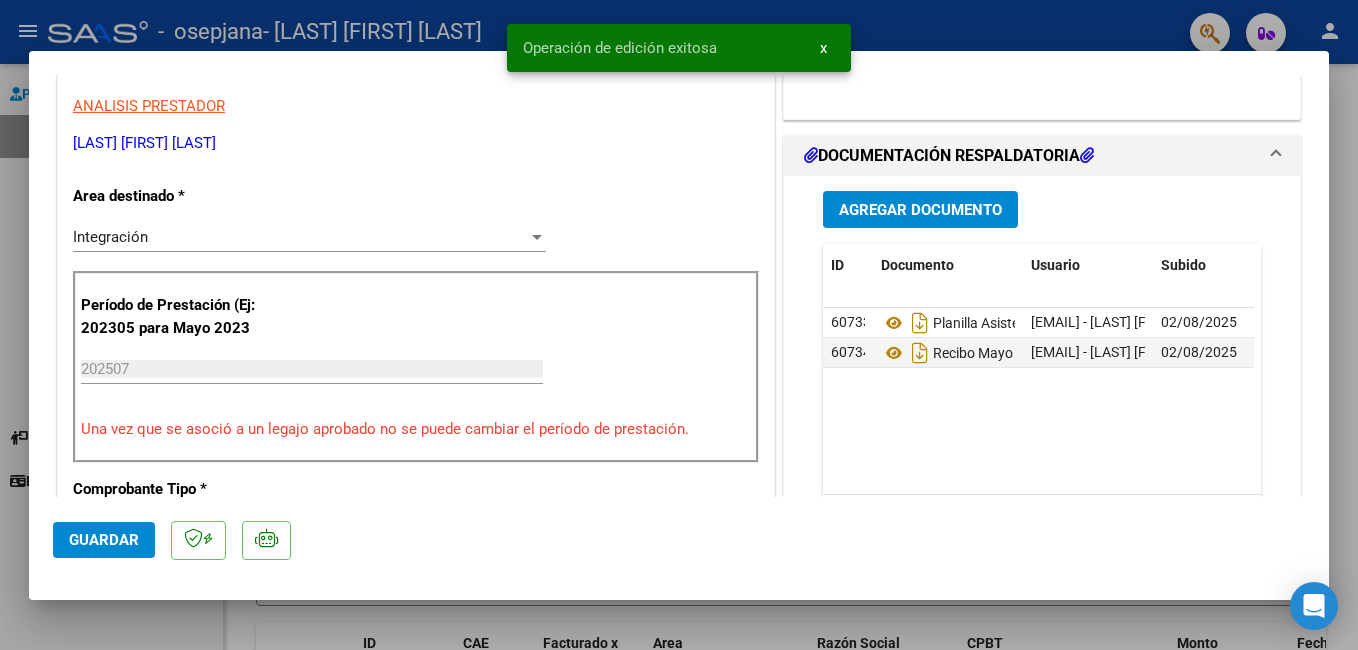 click at bounding box center [679, 325] 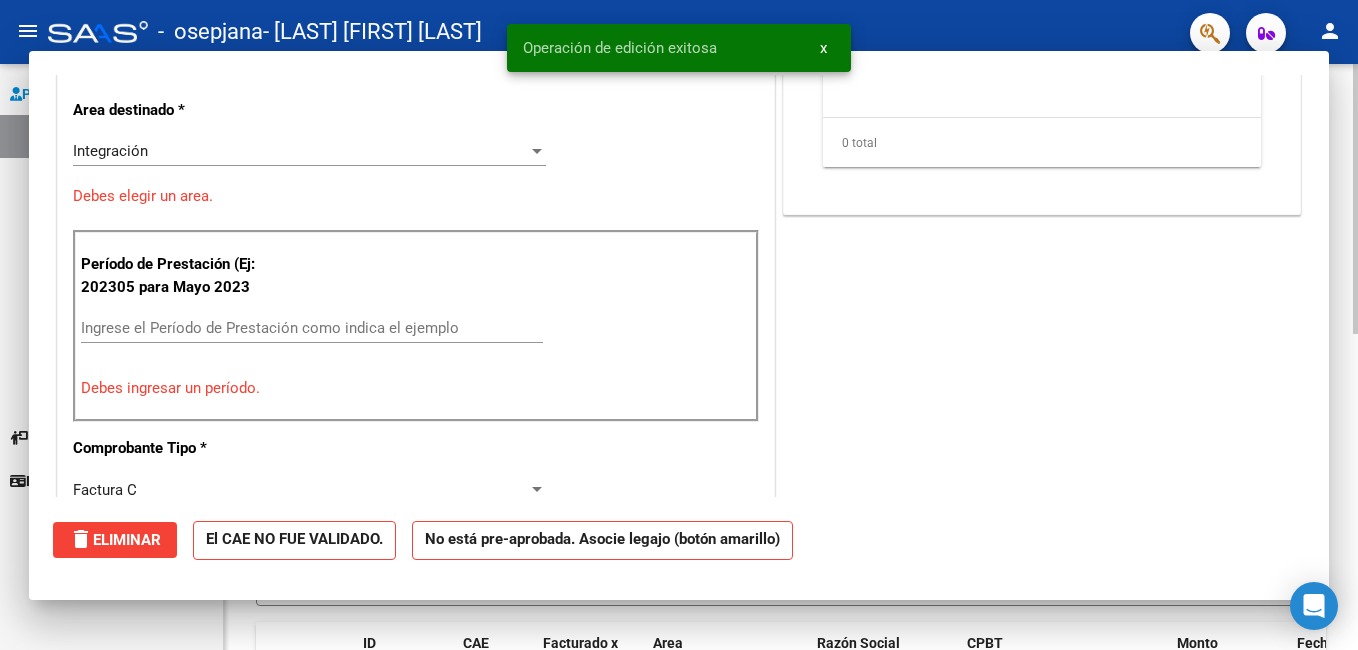 scroll, scrollTop: 0, scrollLeft: 0, axis: both 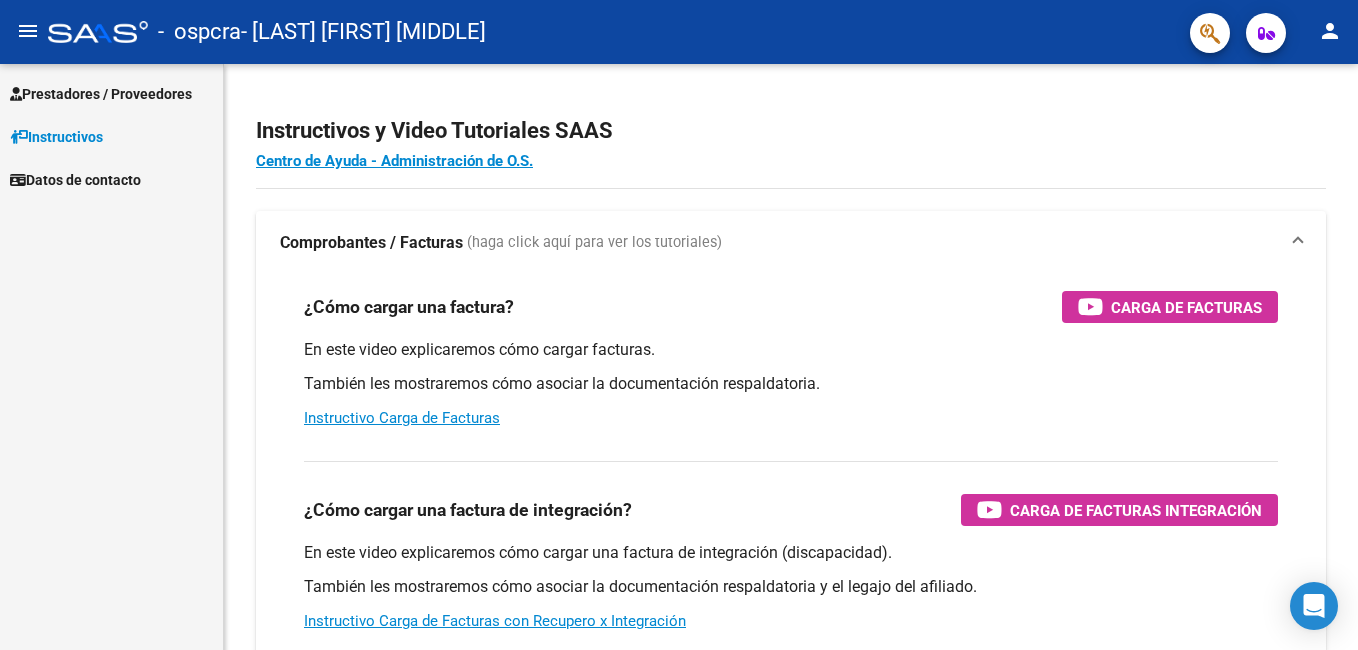 click on "Prestadores / Proveedores" at bounding box center [101, 94] 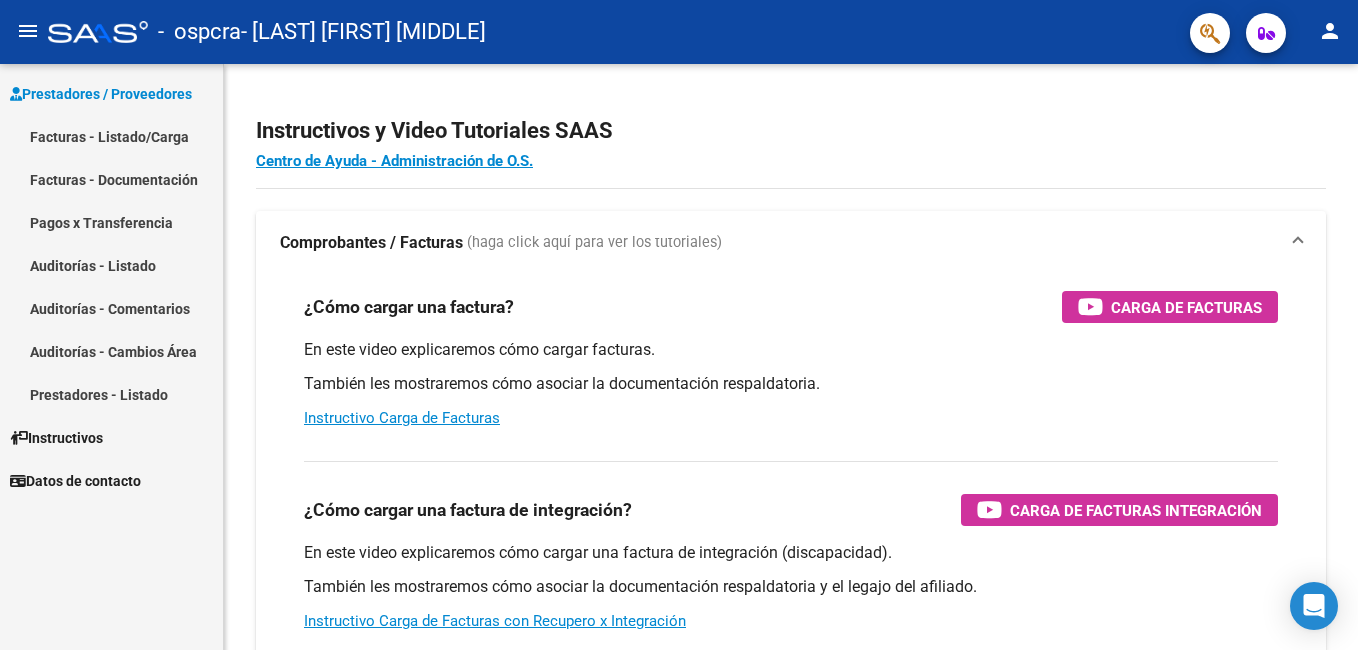 click on "Facturas - Listado/Carga" at bounding box center (111, 136) 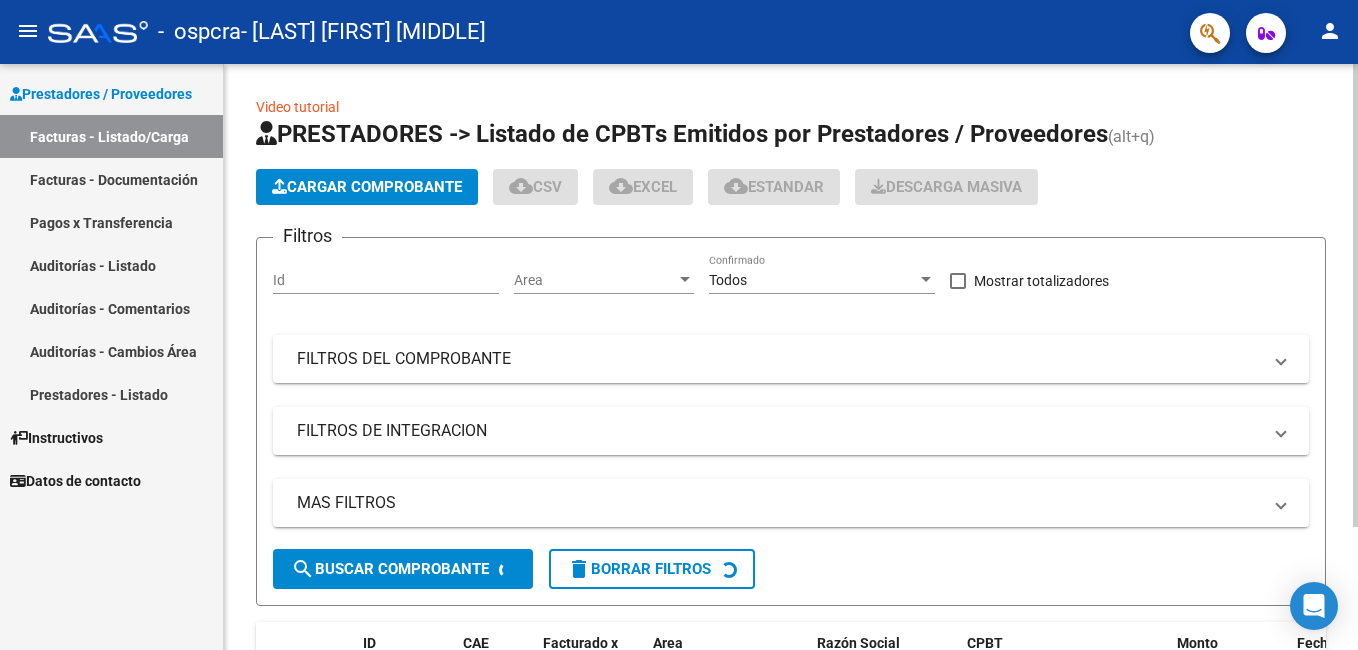 click on "Cargar Comprobante" 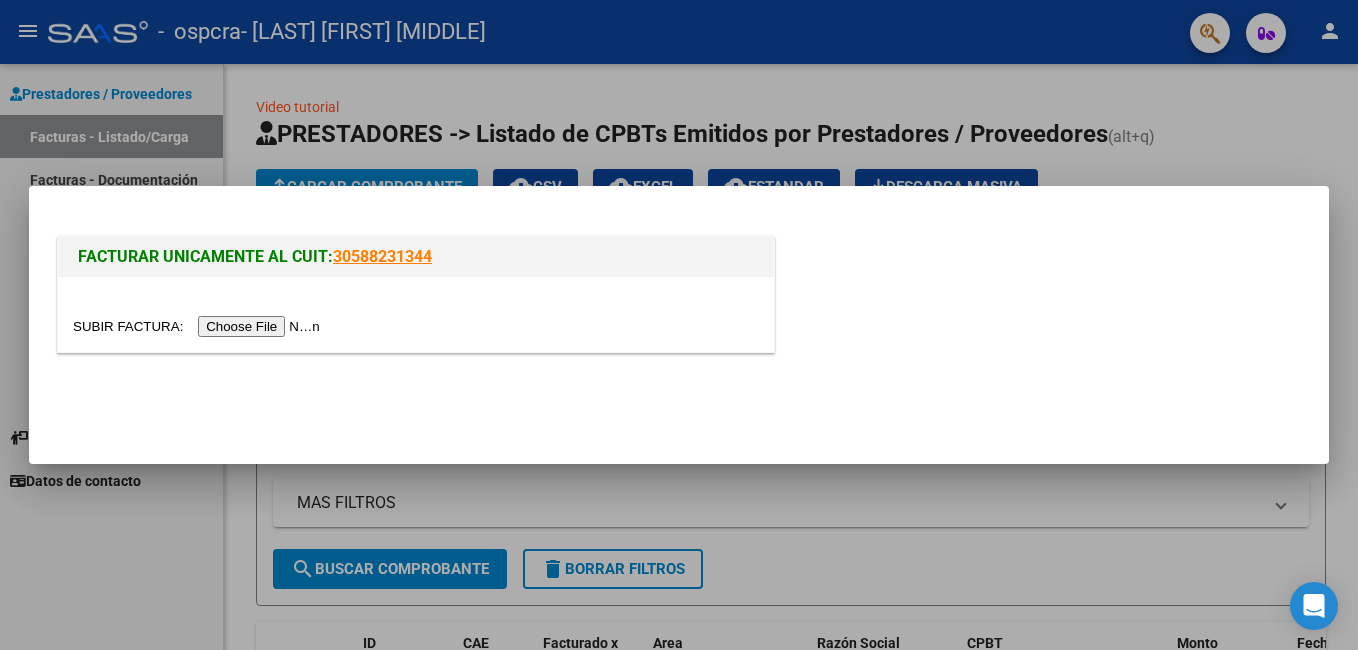 click at bounding box center (199, 326) 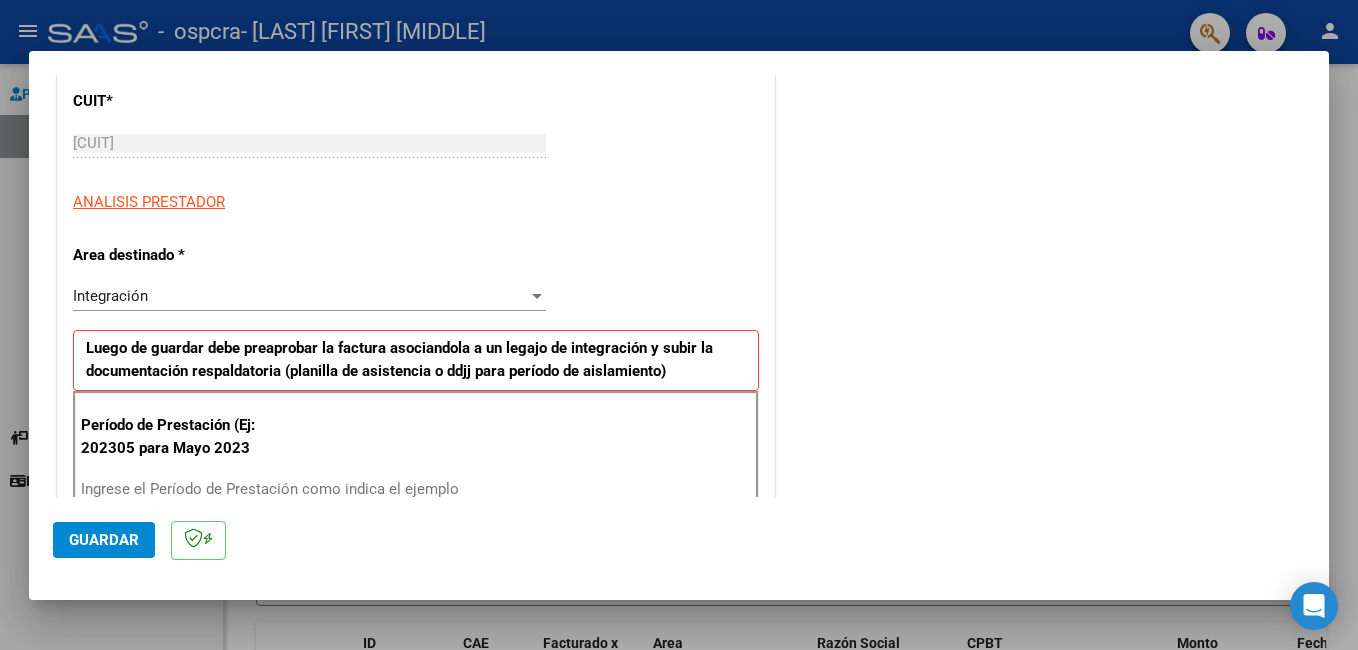 scroll, scrollTop: 300, scrollLeft: 0, axis: vertical 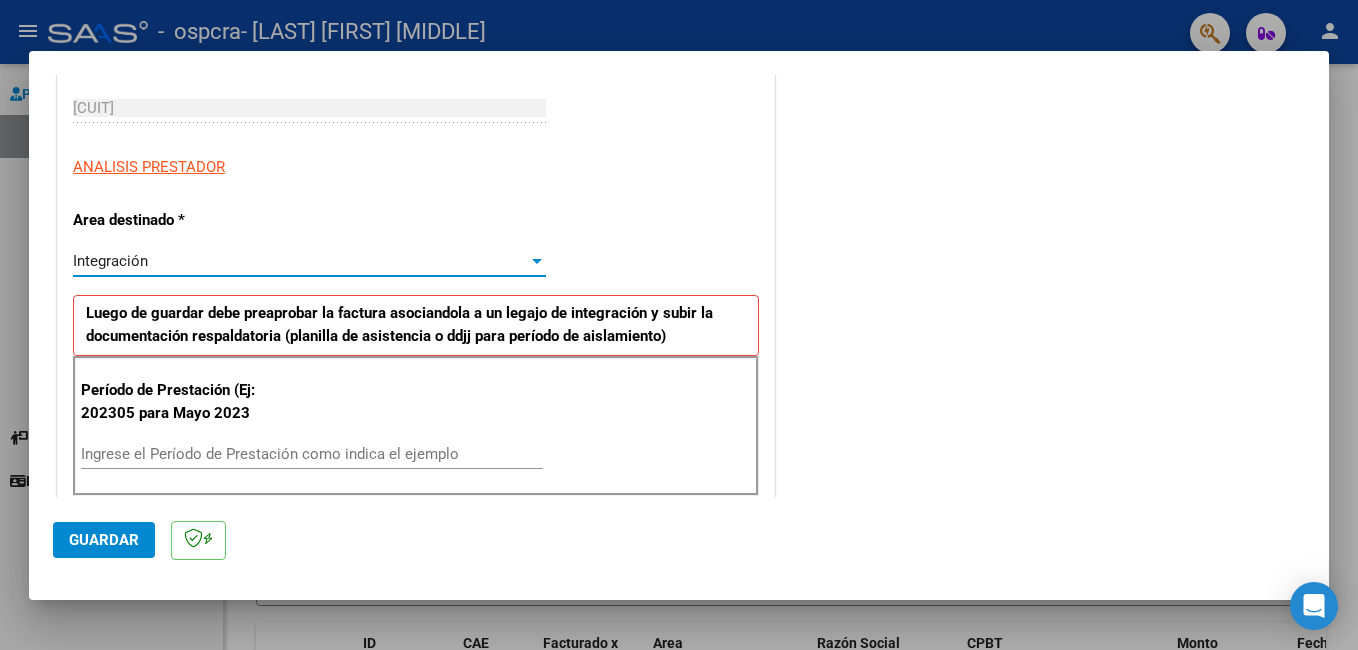 click at bounding box center [537, 261] 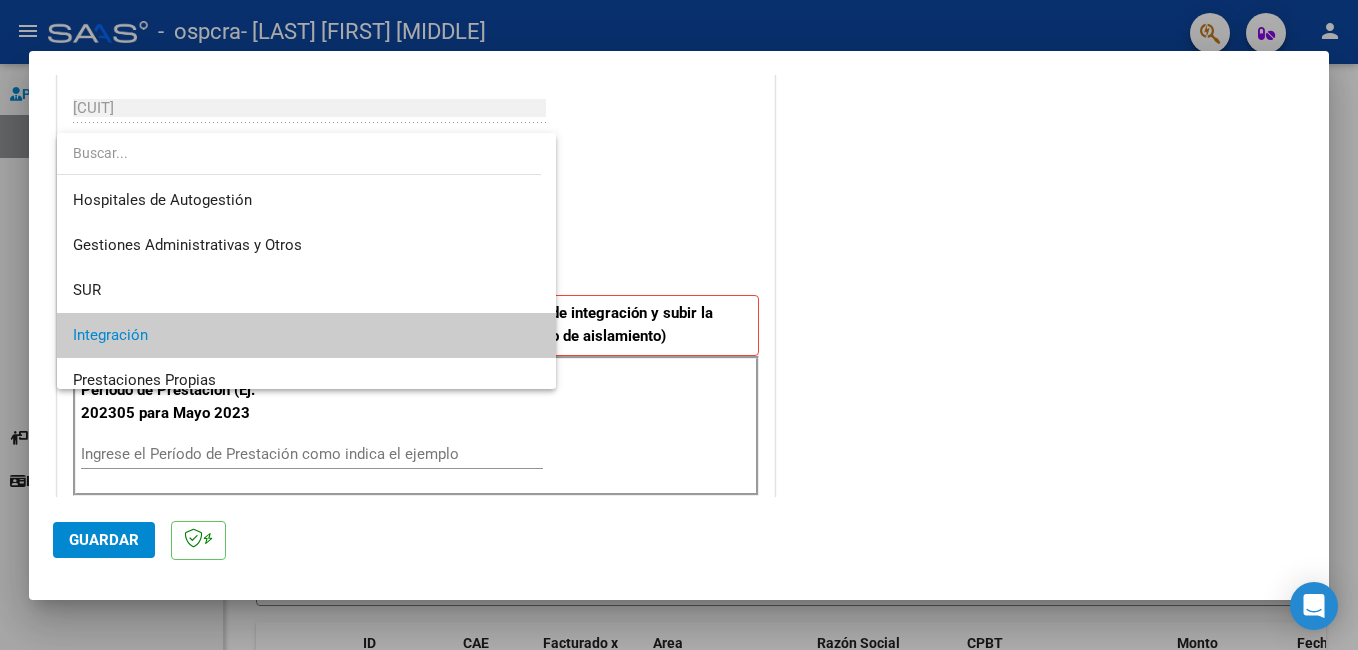 scroll, scrollTop: 75, scrollLeft: 0, axis: vertical 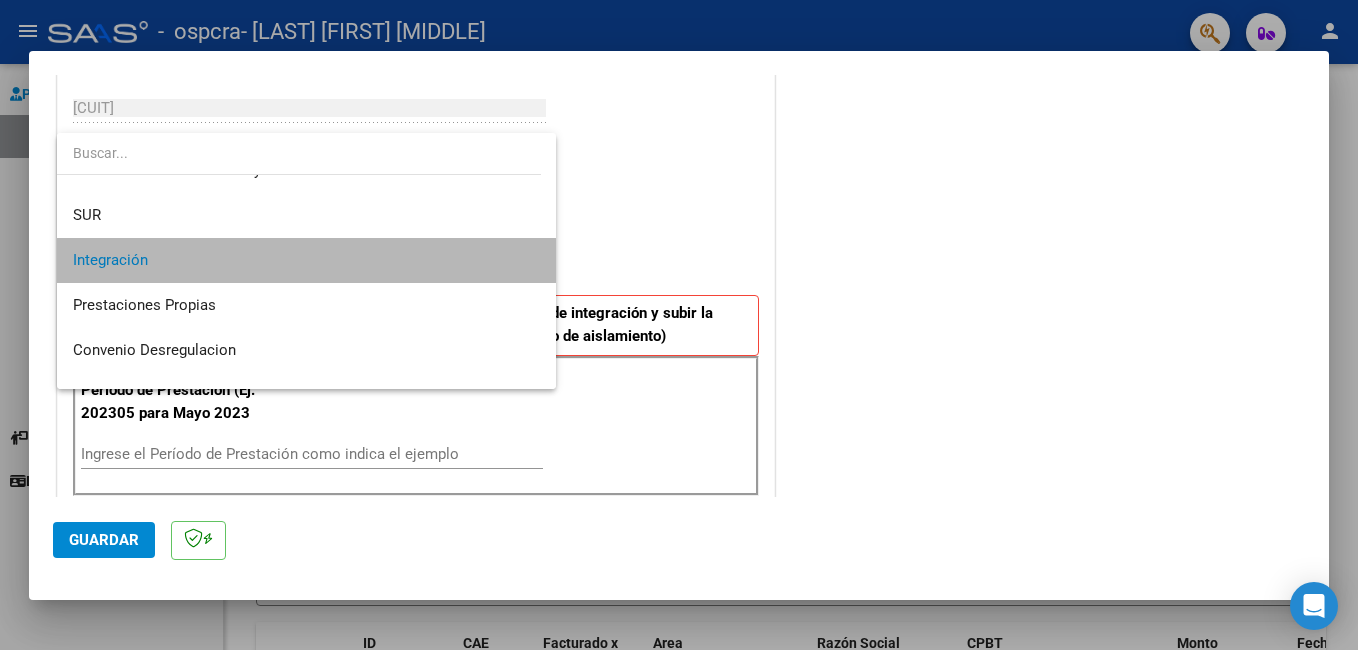 click on "Integración" at bounding box center (306, 260) 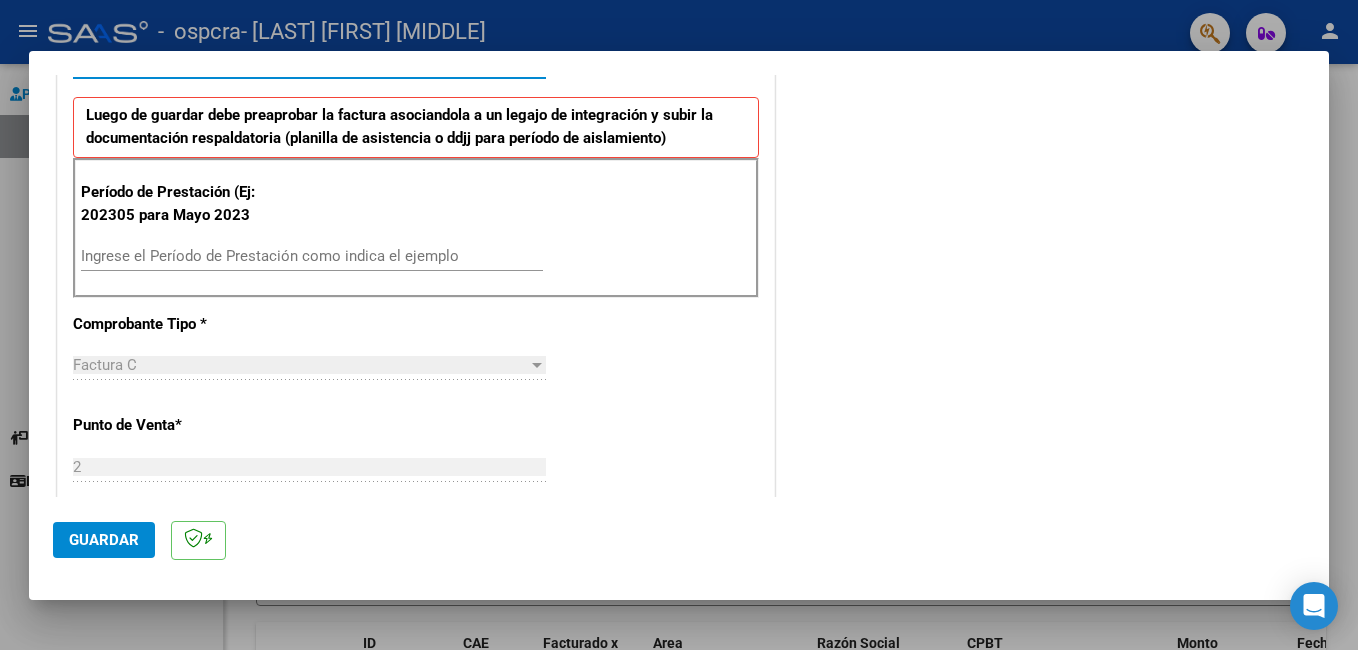 scroll, scrollTop: 500, scrollLeft: 0, axis: vertical 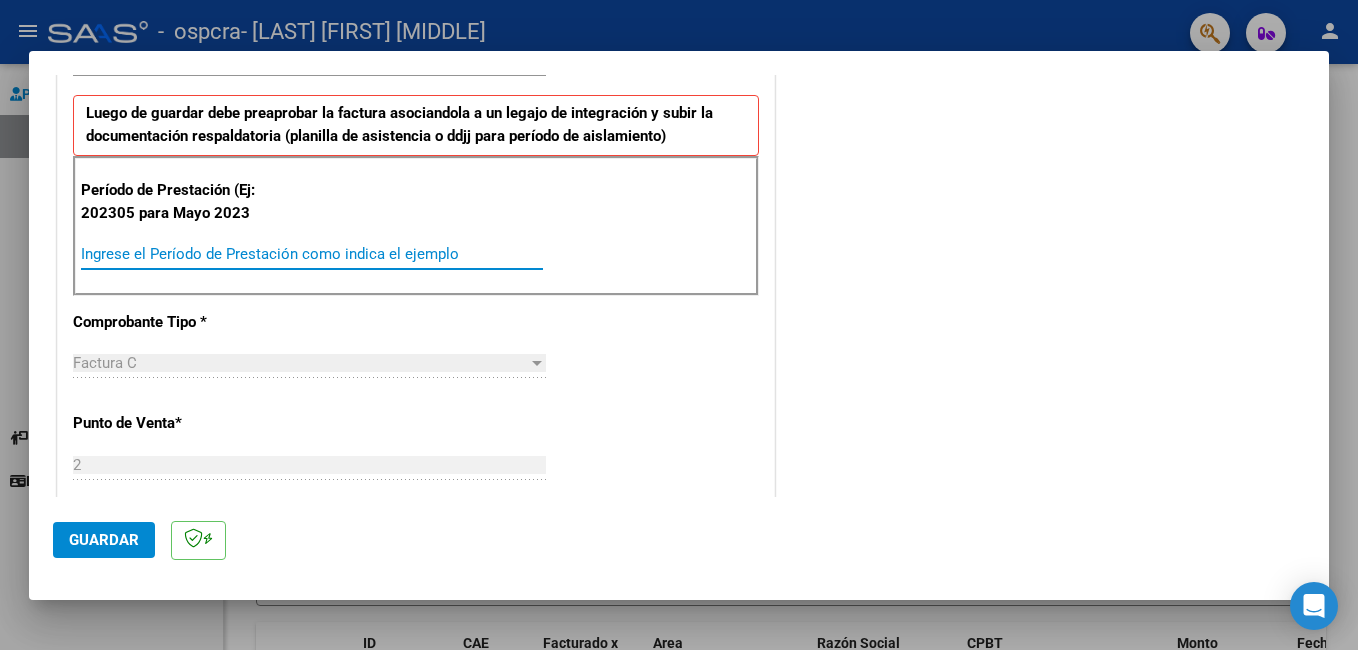 click on "Ingrese el Período de Prestación como indica el ejemplo" at bounding box center [312, 254] 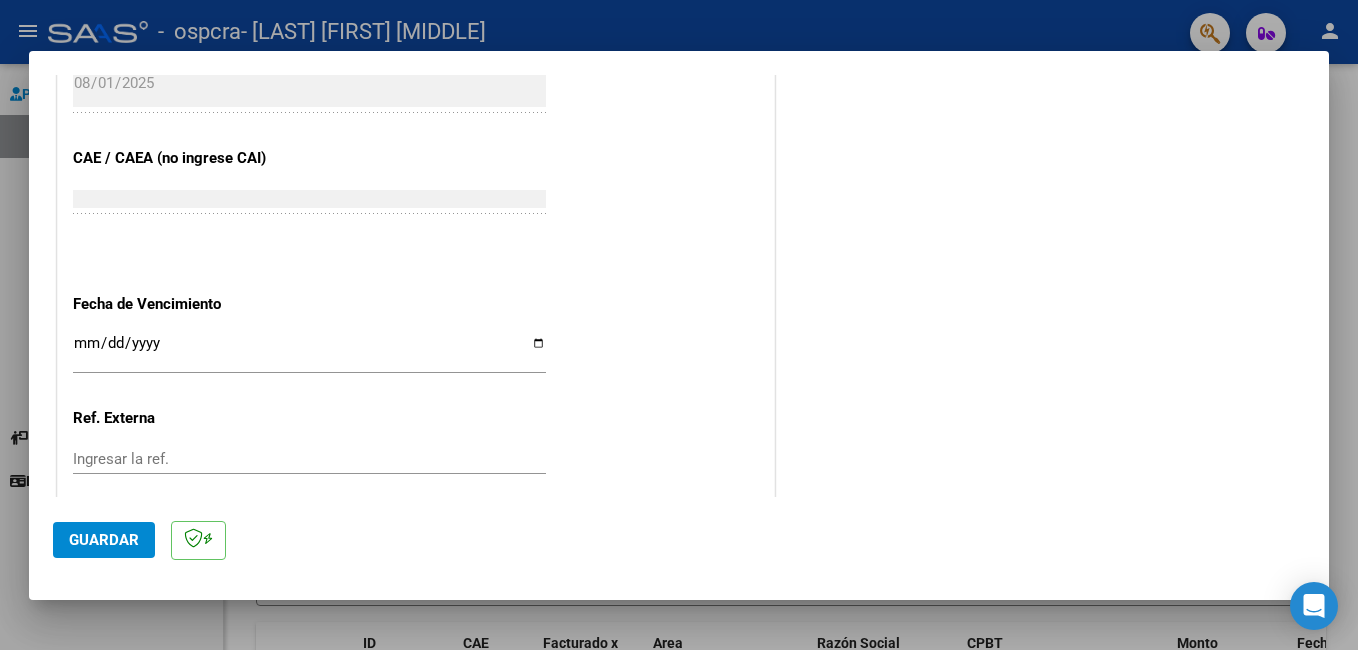 scroll, scrollTop: 1200, scrollLeft: 0, axis: vertical 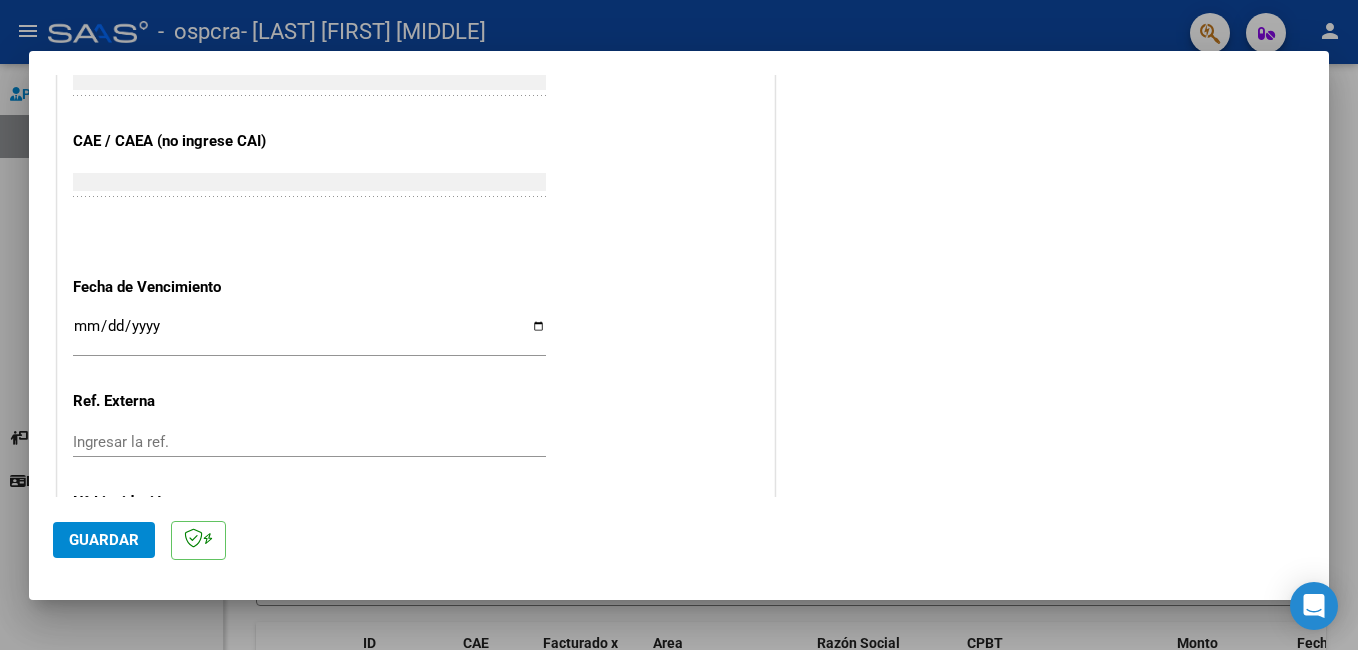 type on "202507" 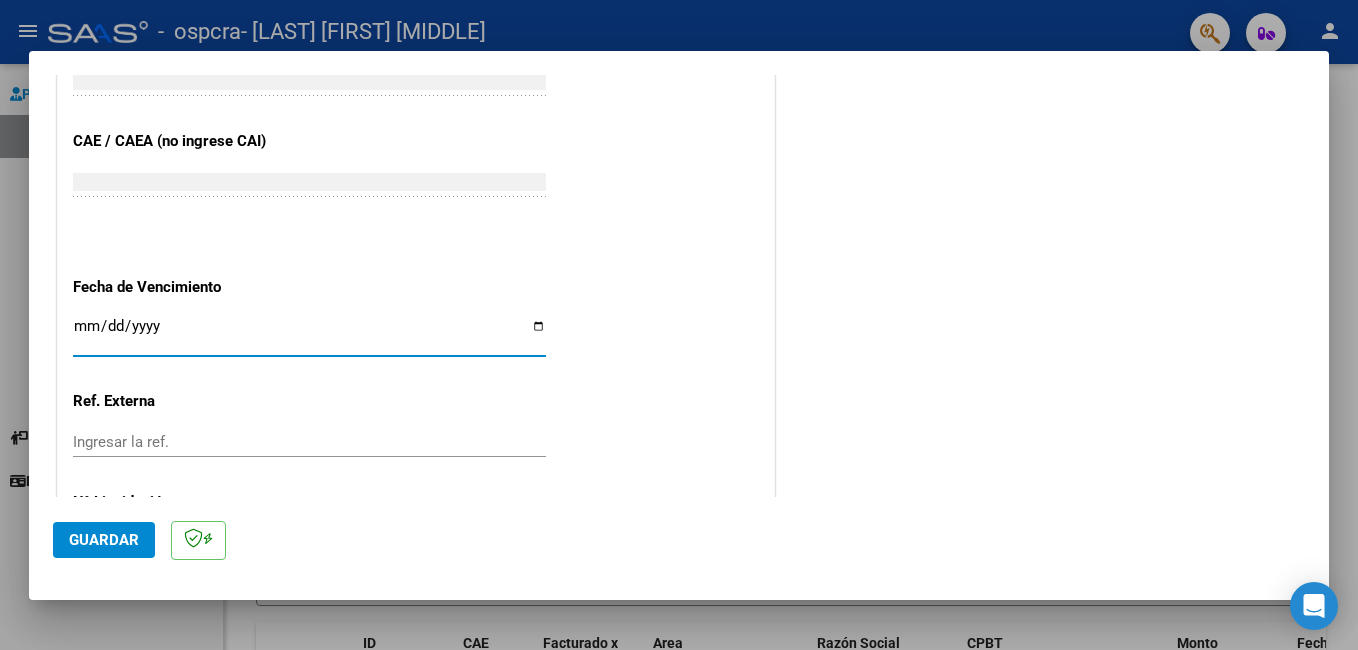 click on "Ingresar la fecha" at bounding box center (309, 334) 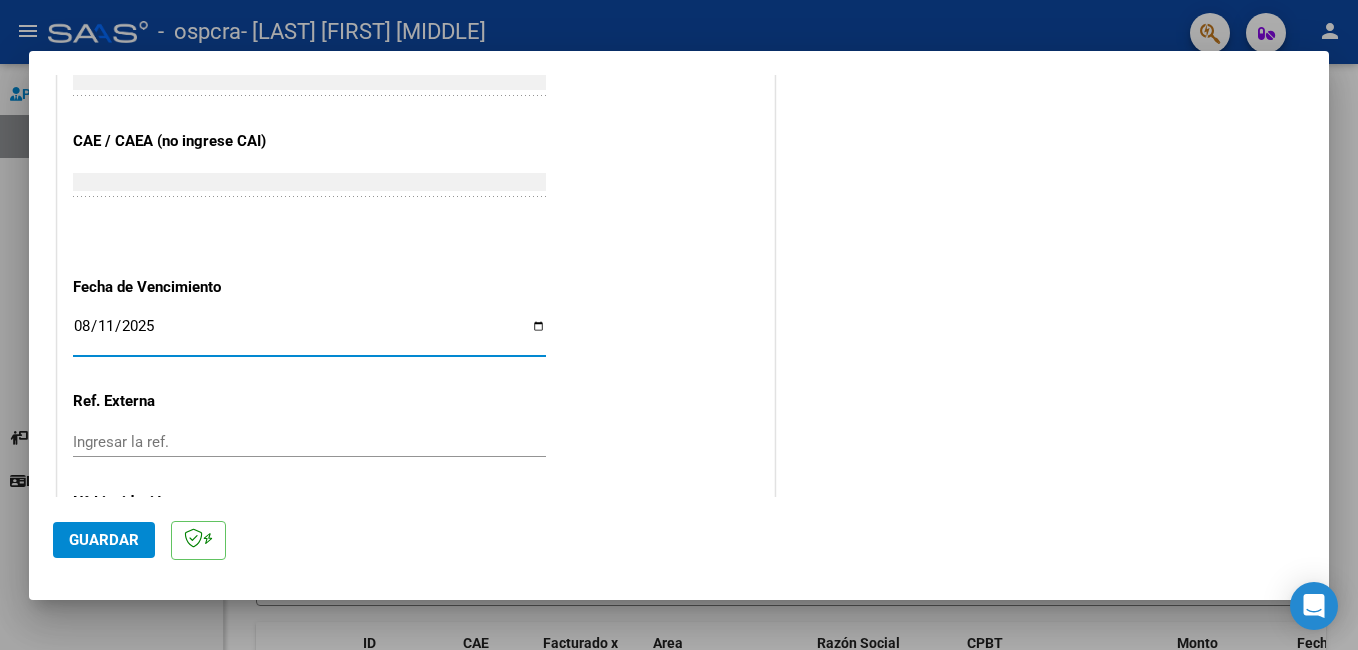 type on "2025-08-11" 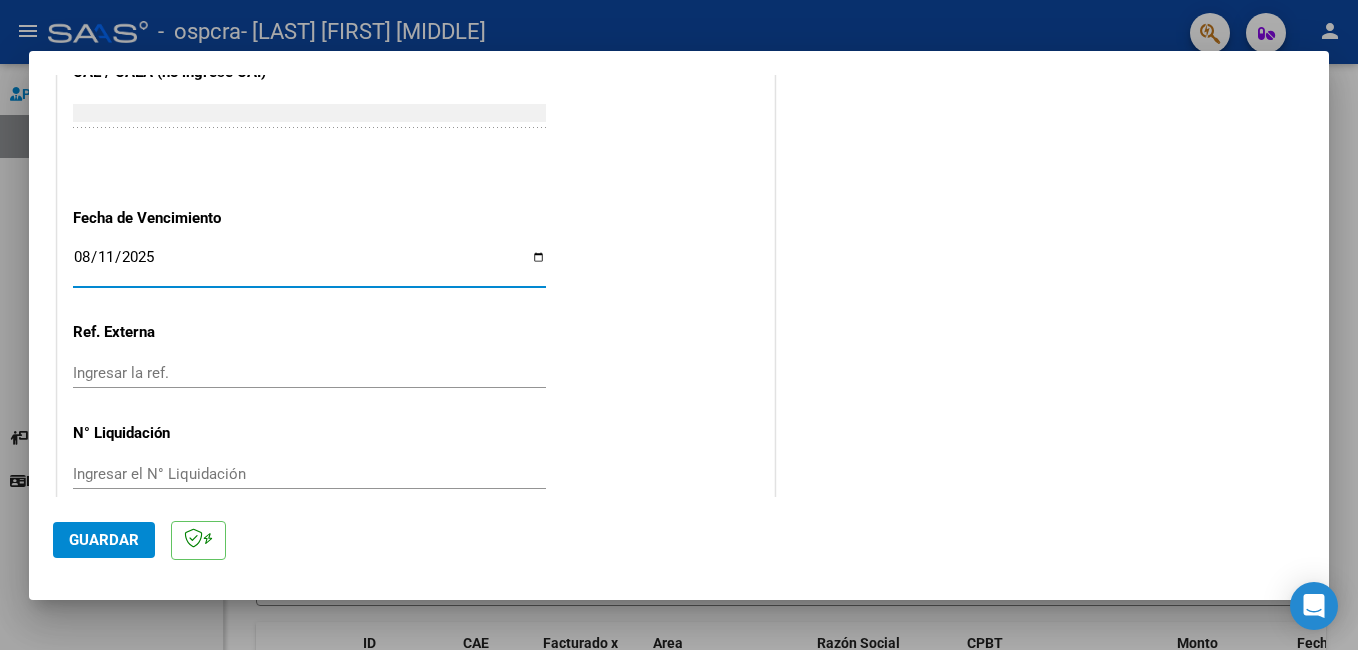 scroll, scrollTop: 1300, scrollLeft: 0, axis: vertical 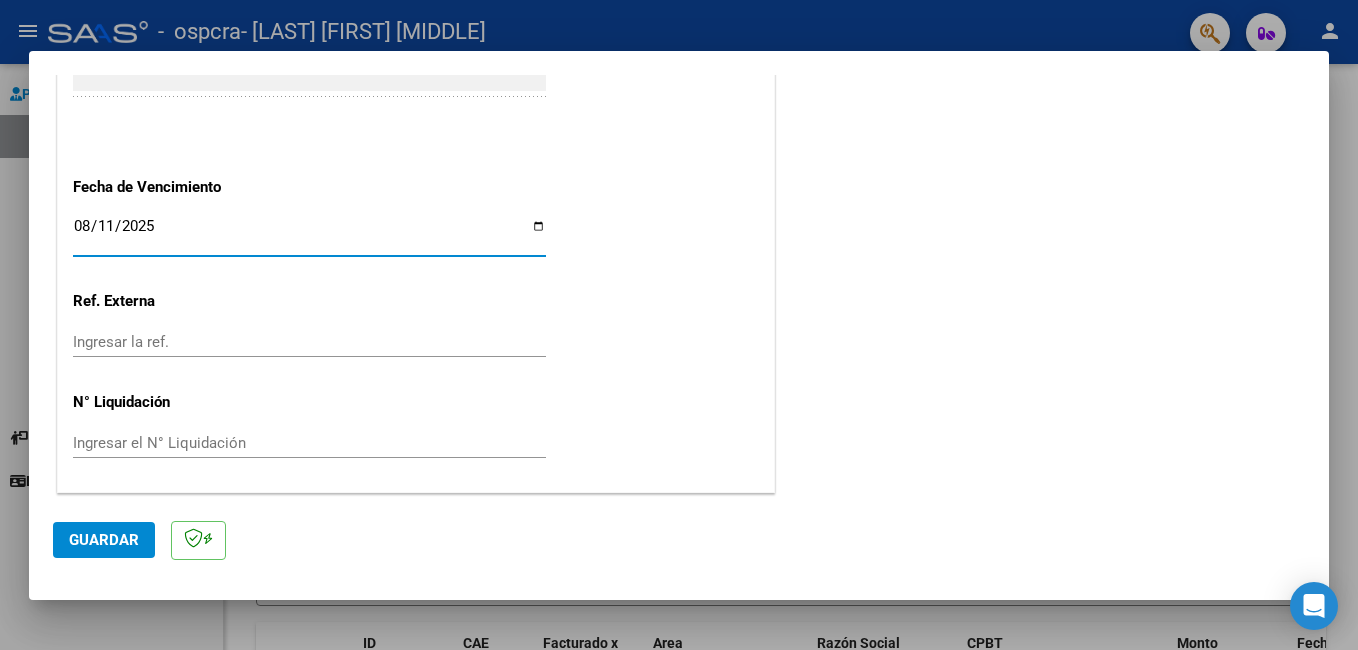 drag, startPoint x: 98, startPoint y: 544, endPoint x: 188, endPoint y: 541, distance: 90.04999 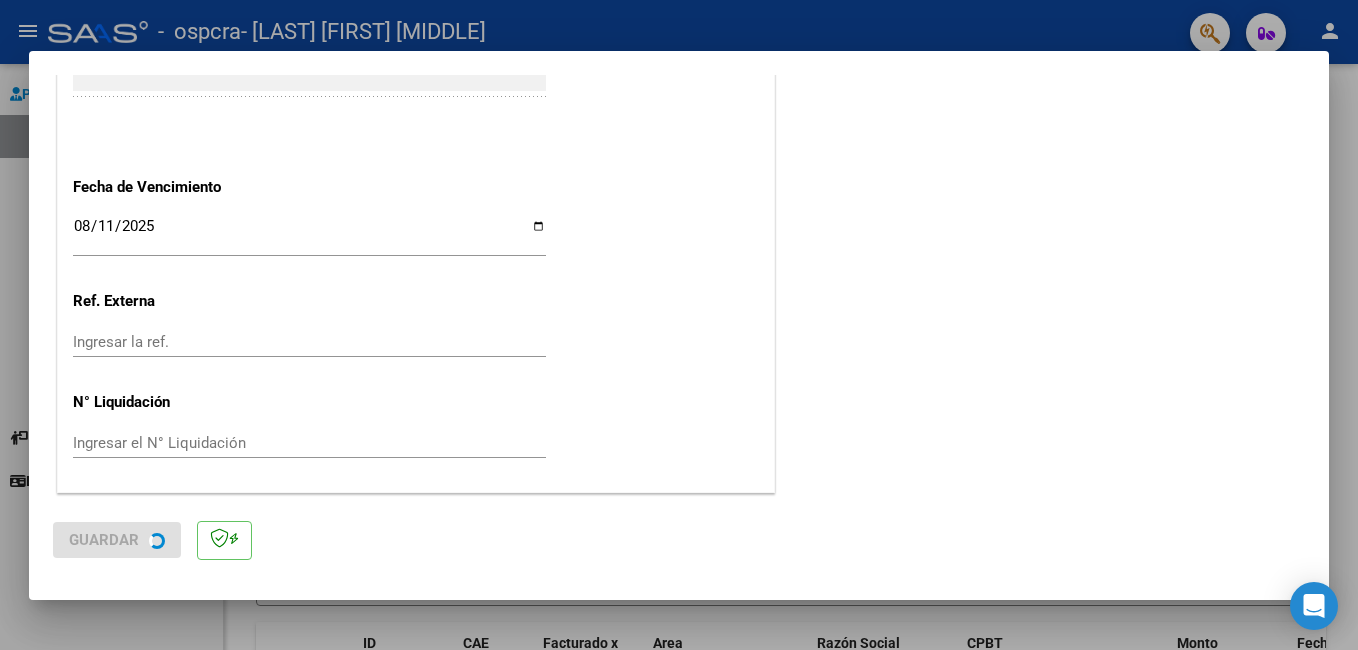scroll, scrollTop: 0, scrollLeft: 0, axis: both 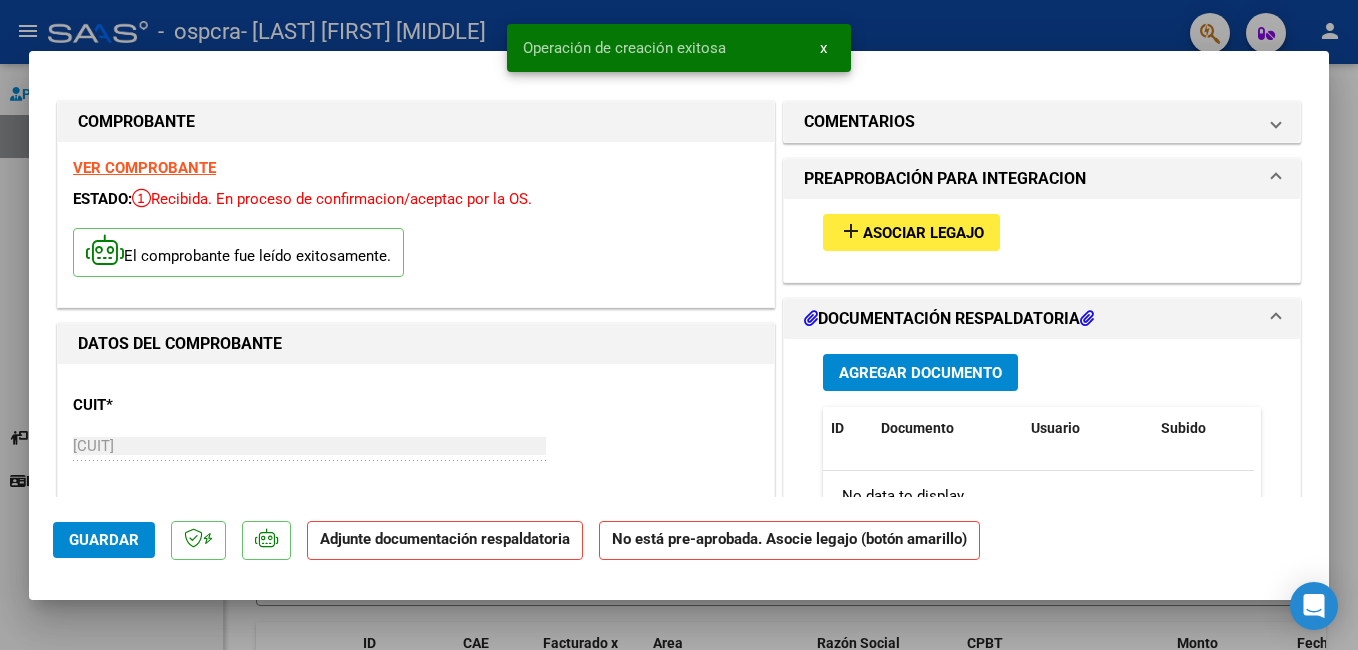 click on "Asociar Legajo" at bounding box center (923, 233) 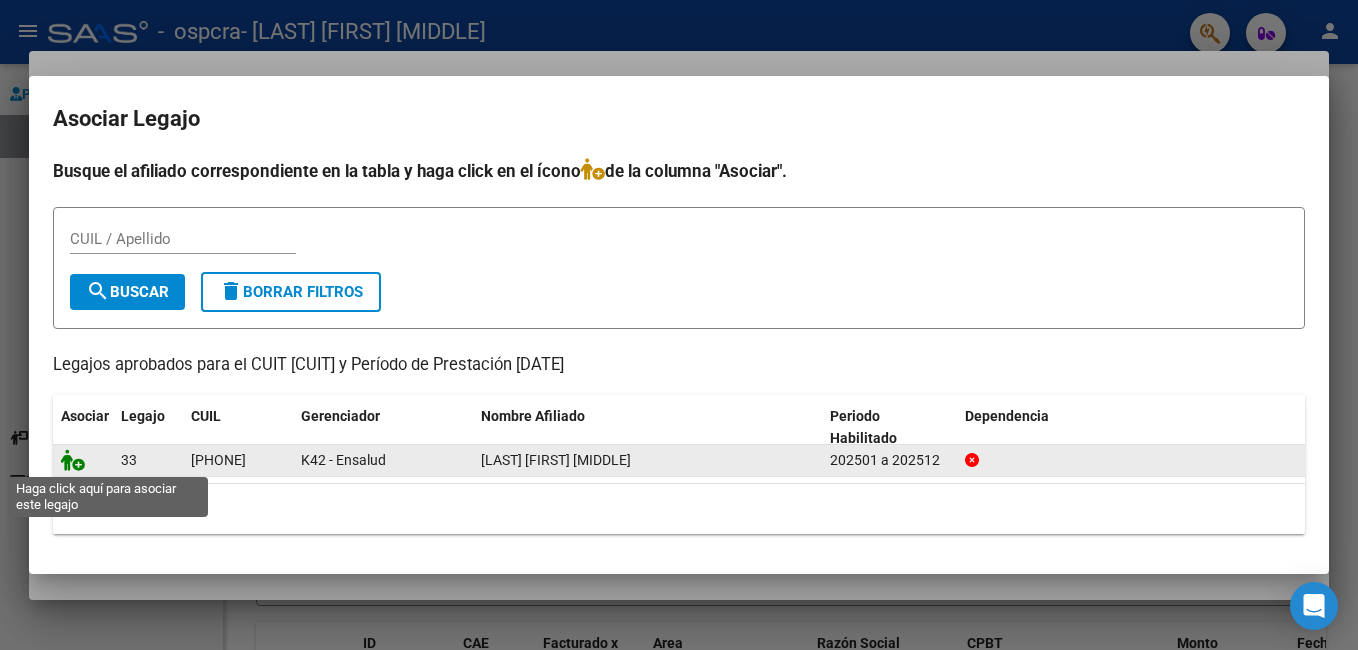 click 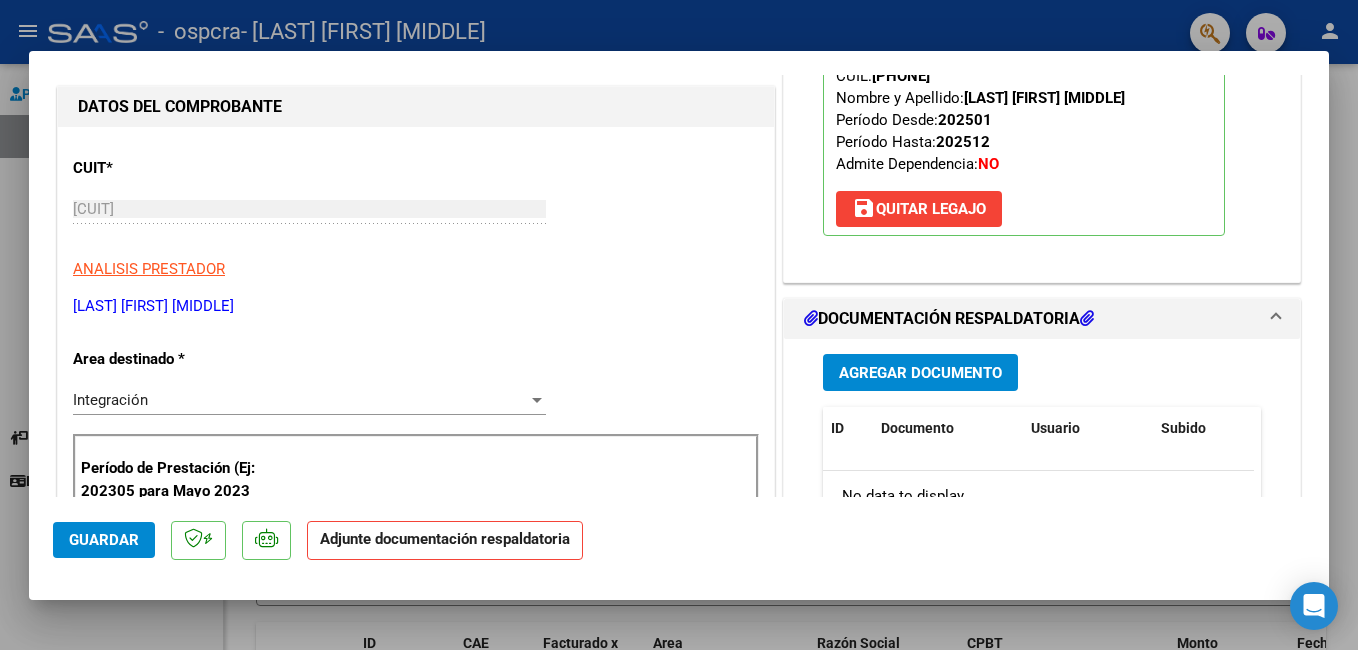 scroll, scrollTop: 300, scrollLeft: 0, axis: vertical 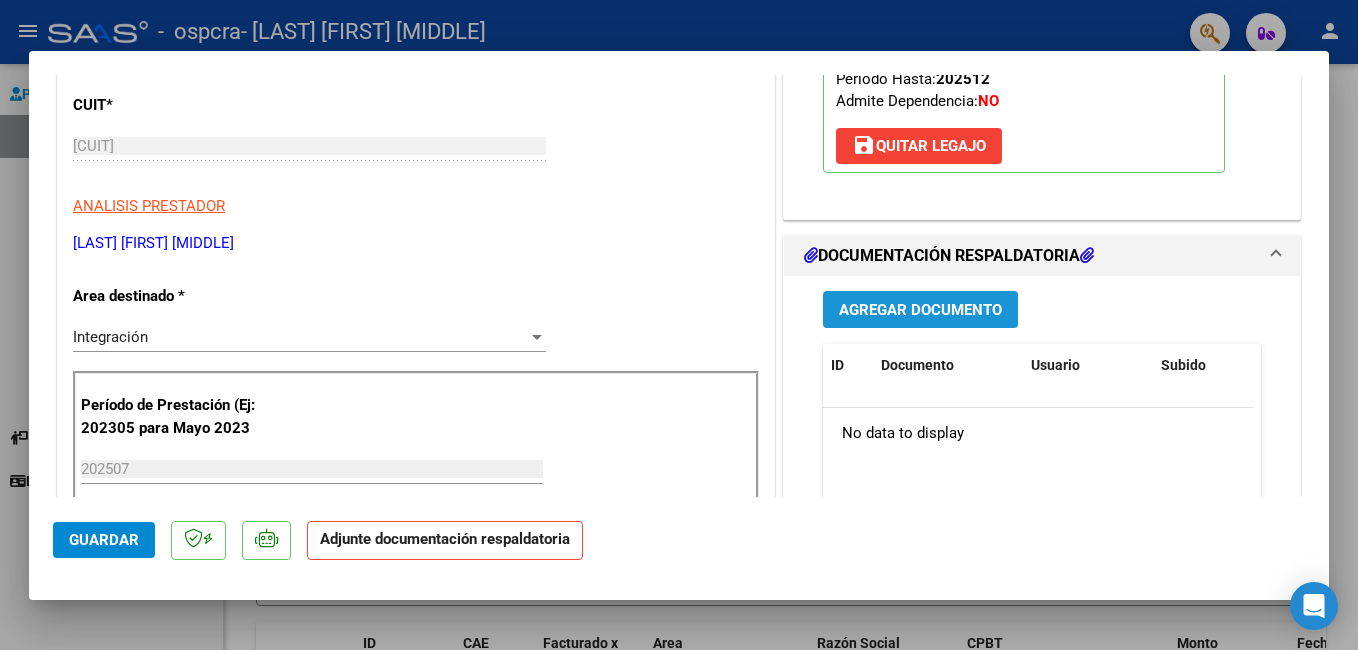 click on "Agregar Documento" at bounding box center (920, 310) 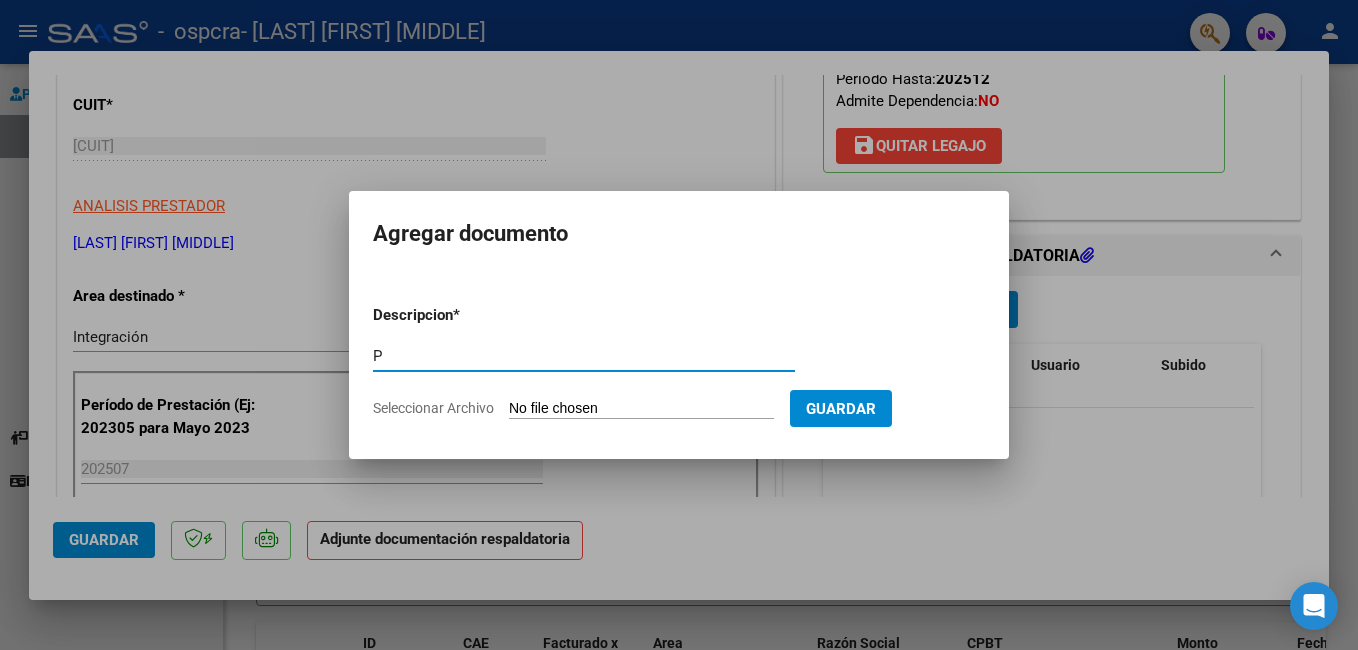 type on "Planilla asistencia [MONTH] [YEAR]" 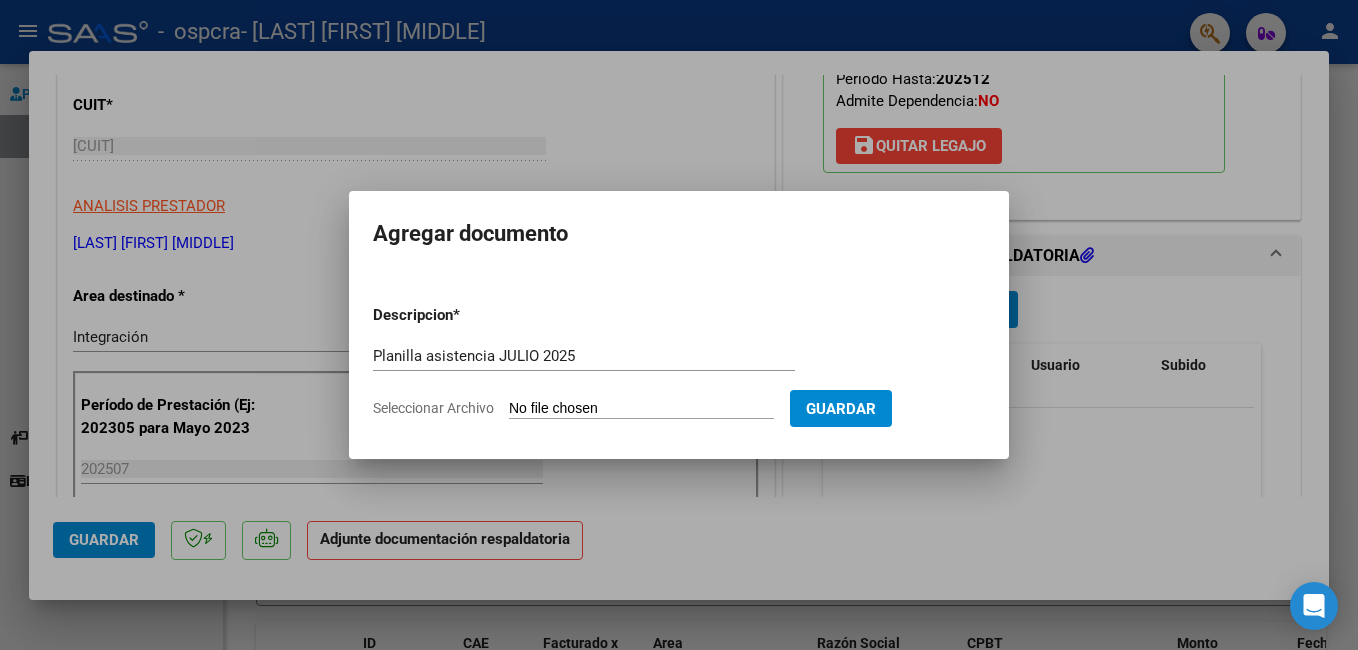 click on "Seleccionar Archivo" 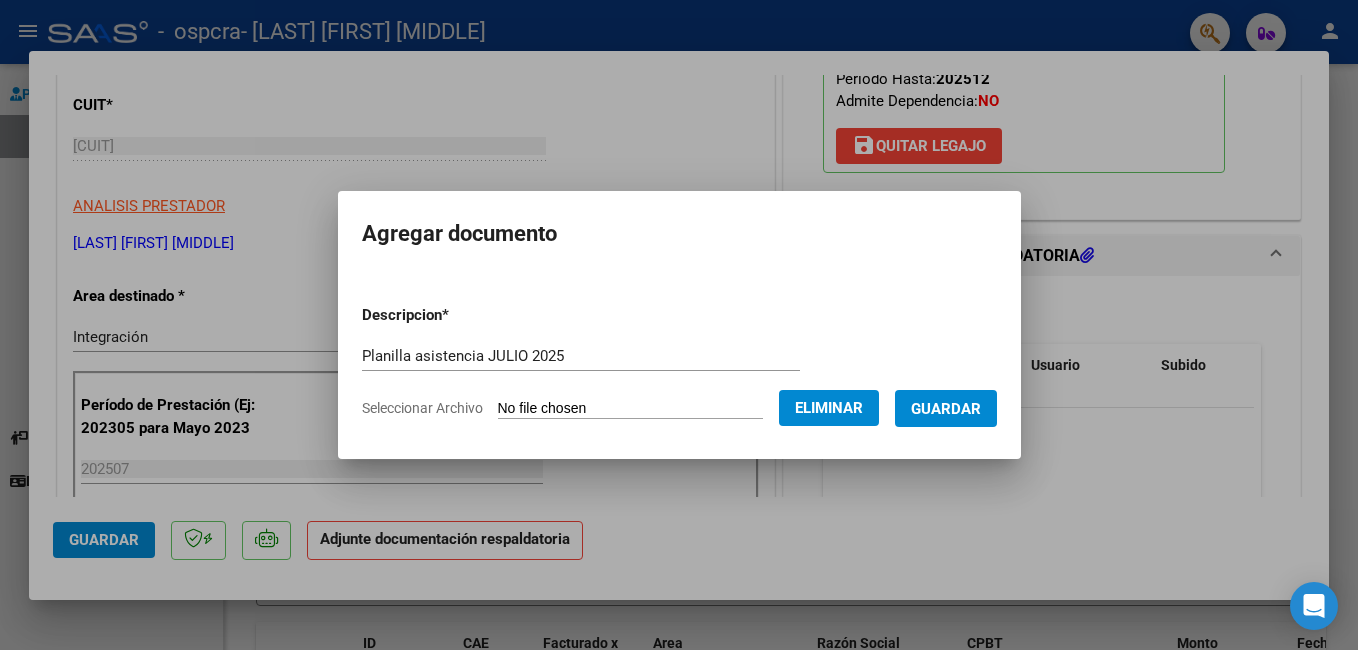 click on "Guardar" at bounding box center [946, 409] 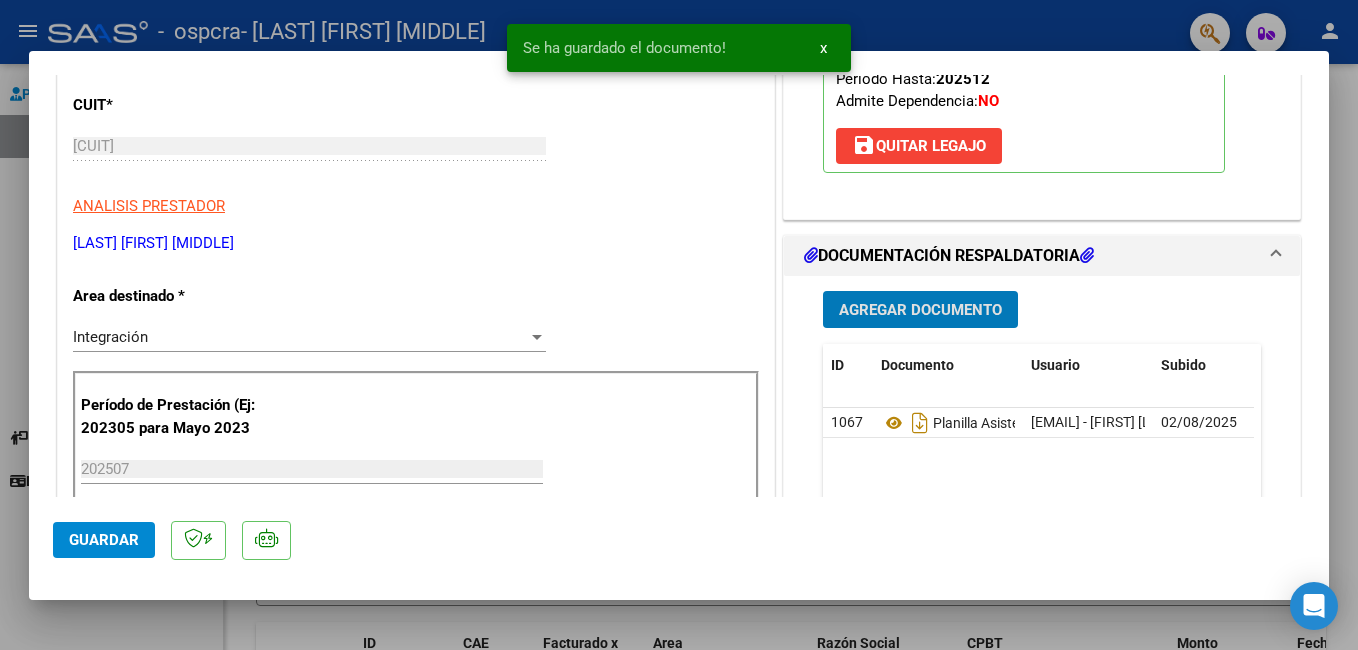 click on "Agregar Documento" at bounding box center (920, 310) 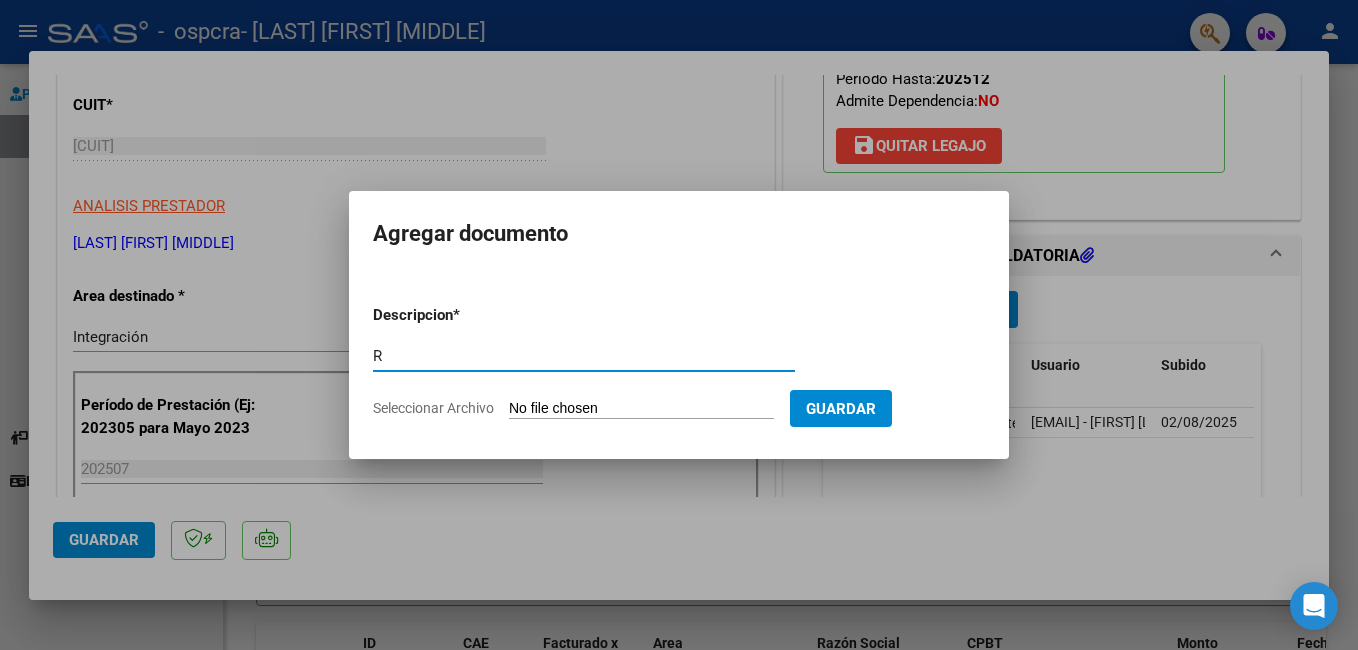 type on "RECIBO" 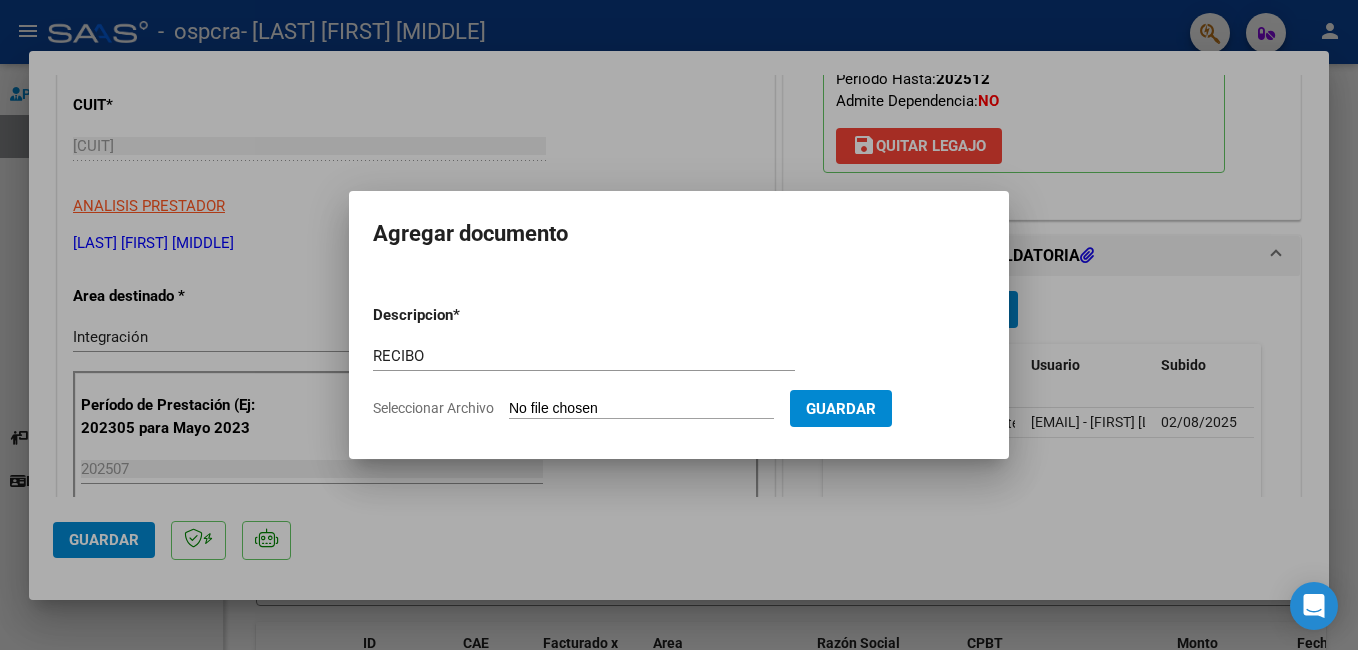 click on "Seleccionar Archivo" at bounding box center (641, 409) 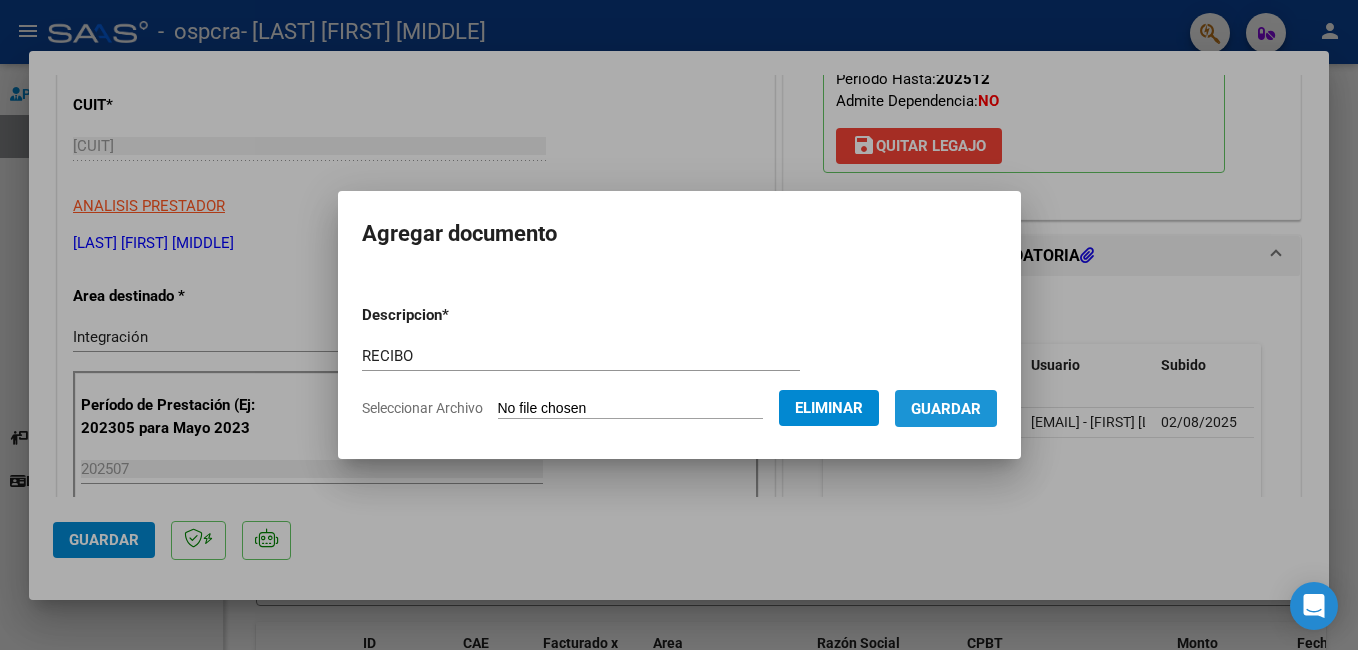click on "Guardar" at bounding box center (946, 409) 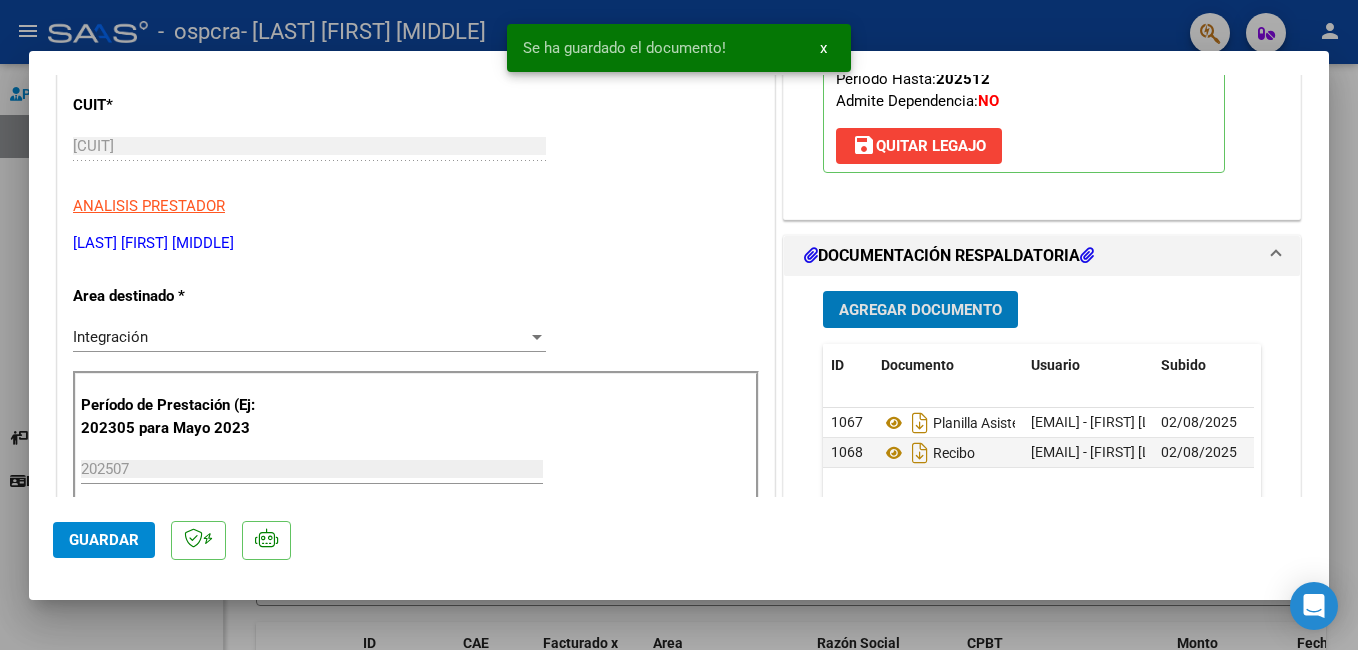 click on "Guardar" 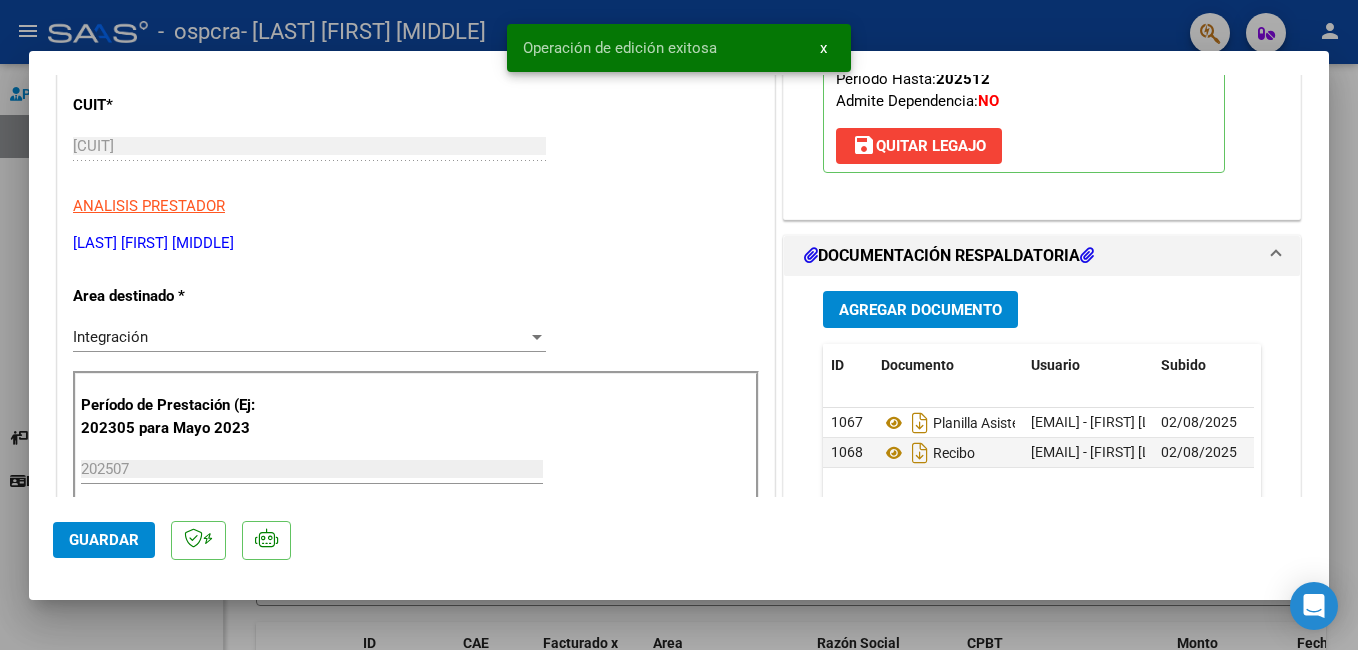 click at bounding box center (679, 325) 